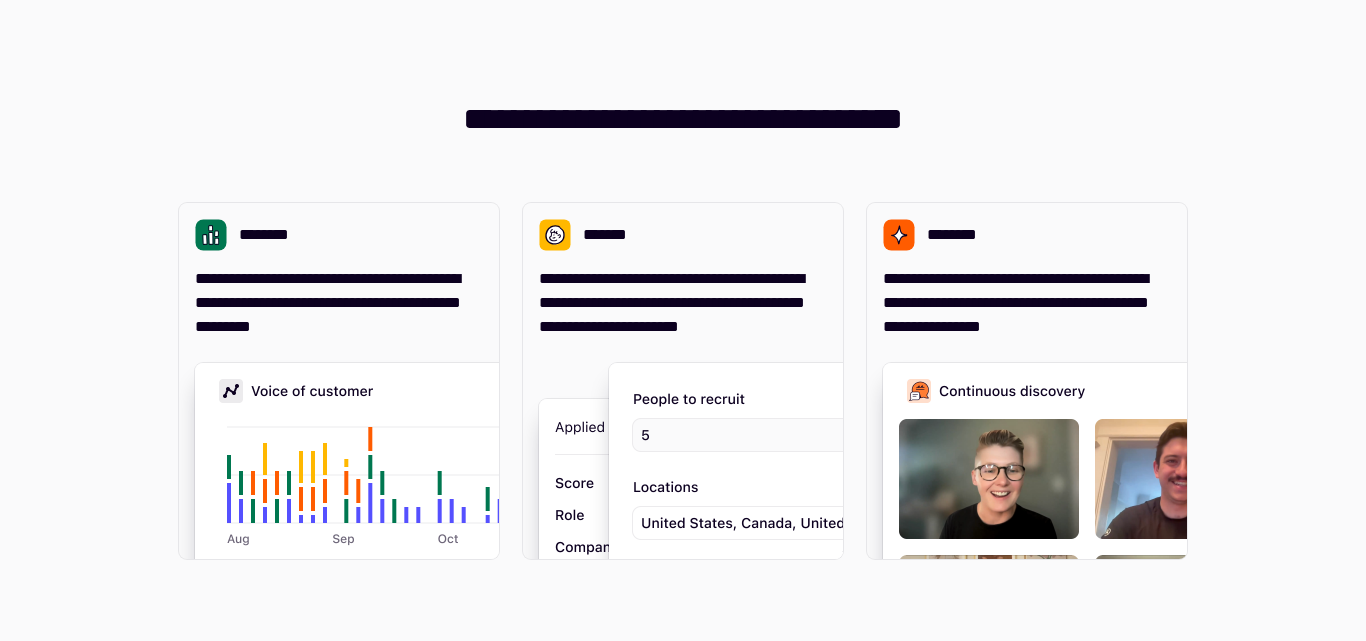 scroll, scrollTop: 0, scrollLeft: 0, axis: both 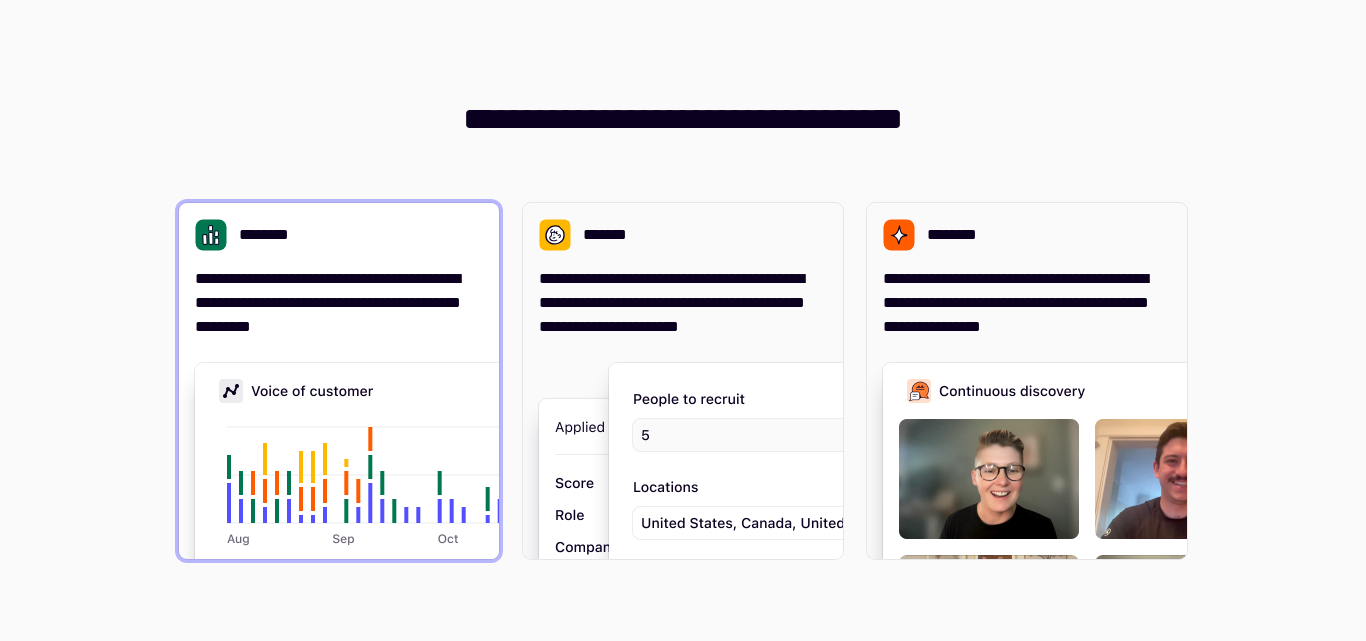 click at bounding box center (495, 563) 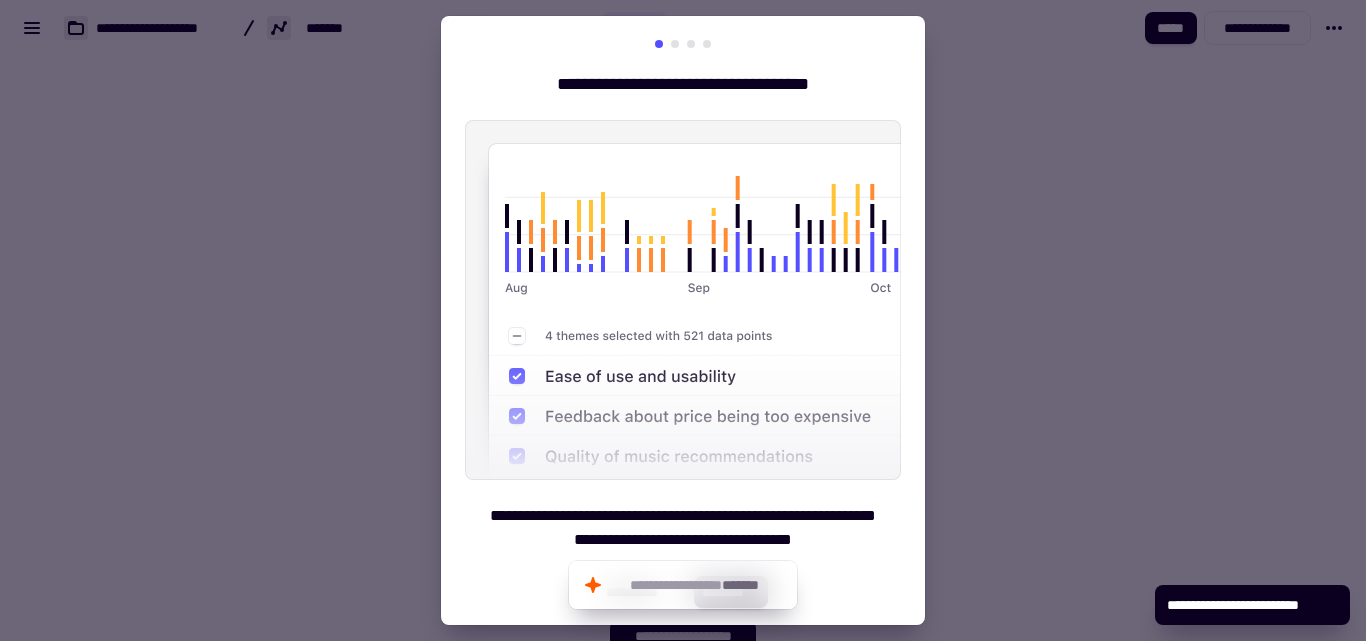 click at bounding box center [683, 320] 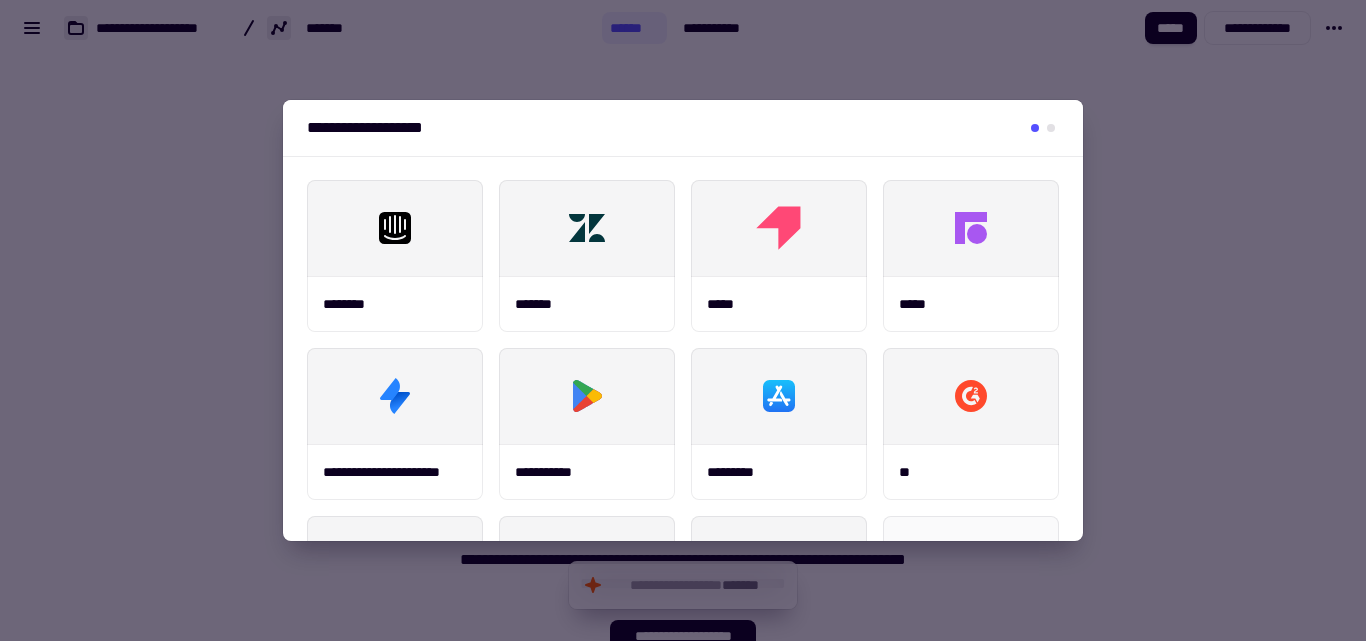 click at bounding box center (683, 320) 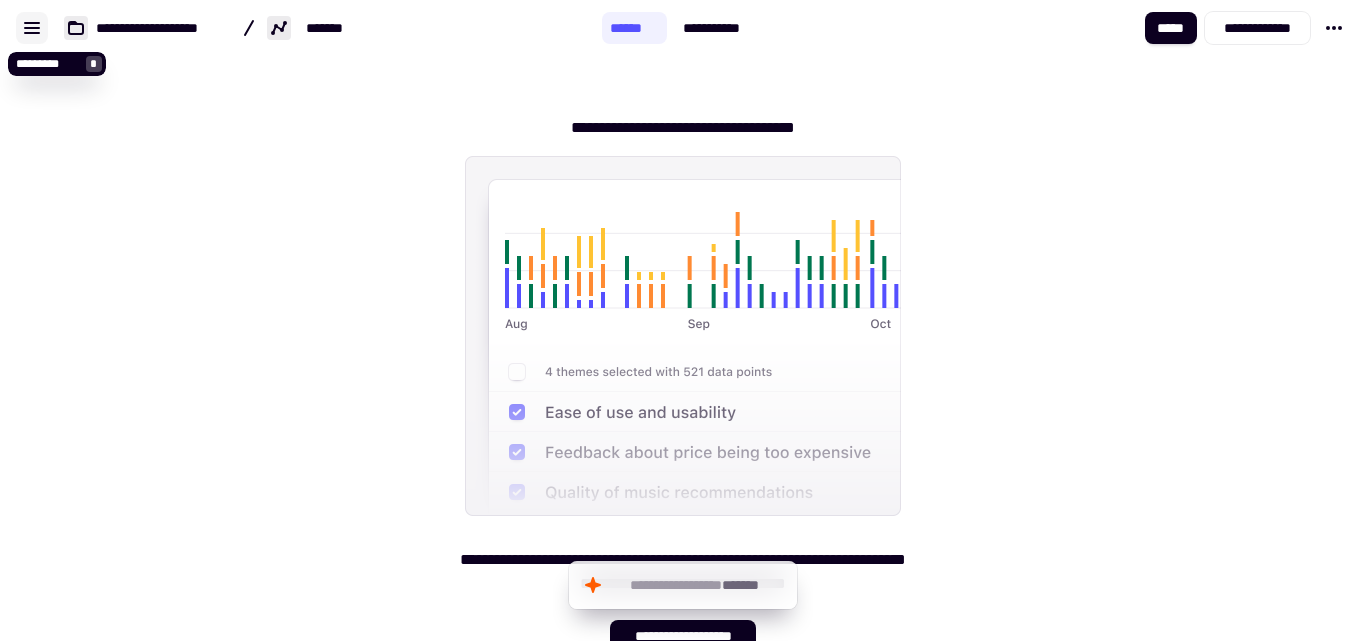 click 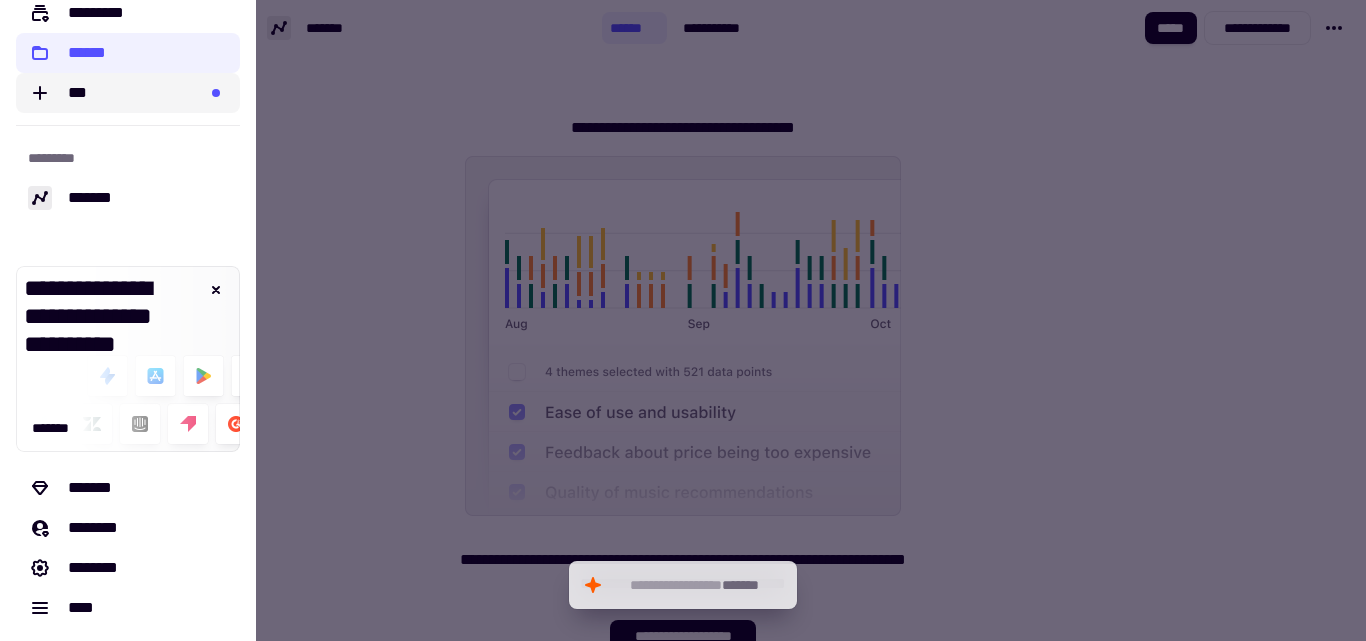 scroll, scrollTop: 146, scrollLeft: 0, axis: vertical 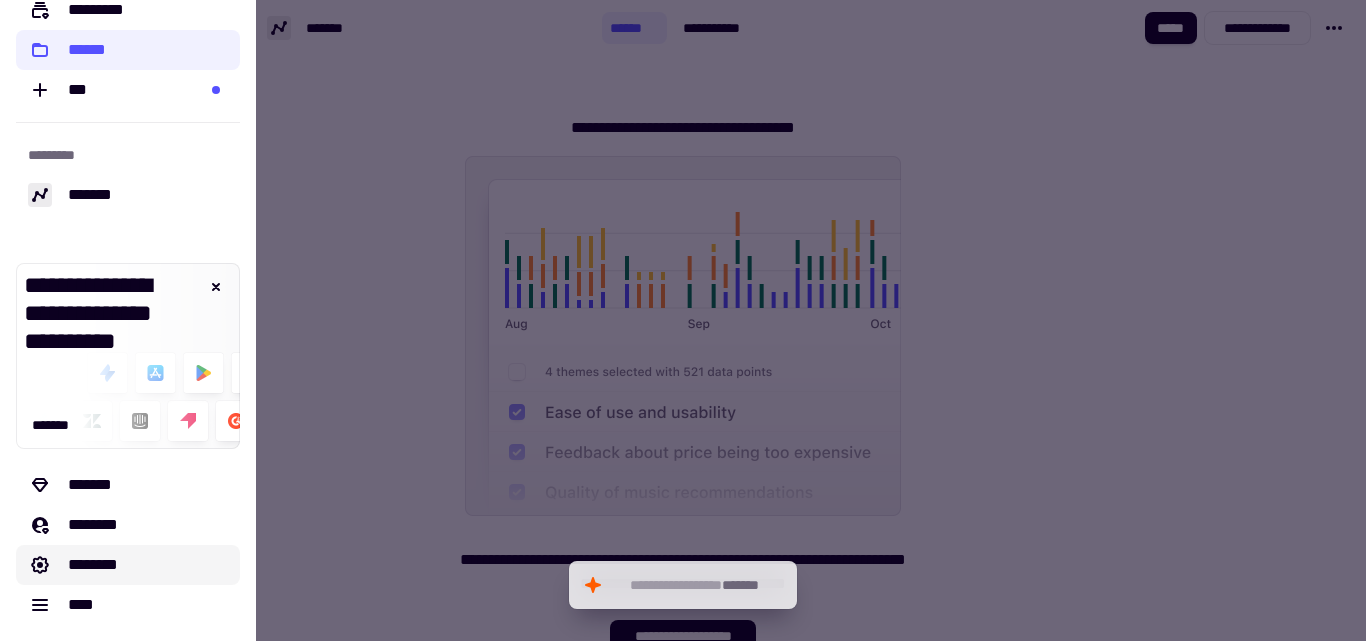 click on "********" 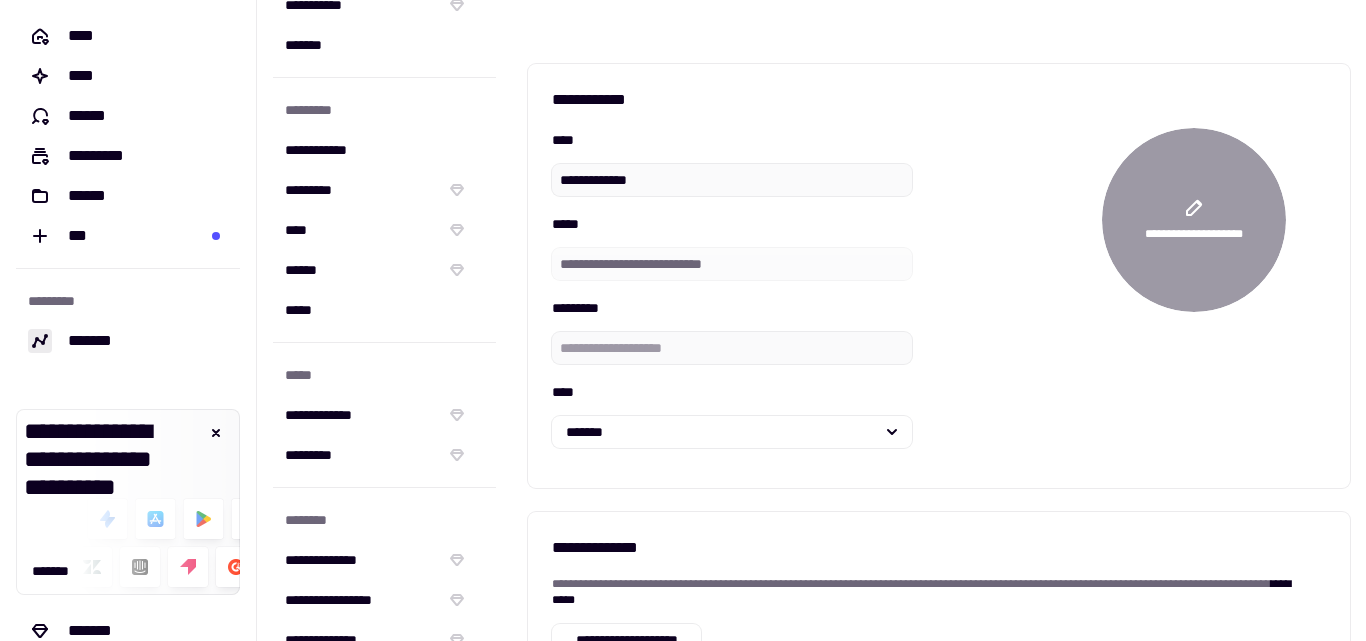 scroll, scrollTop: 298, scrollLeft: 0, axis: vertical 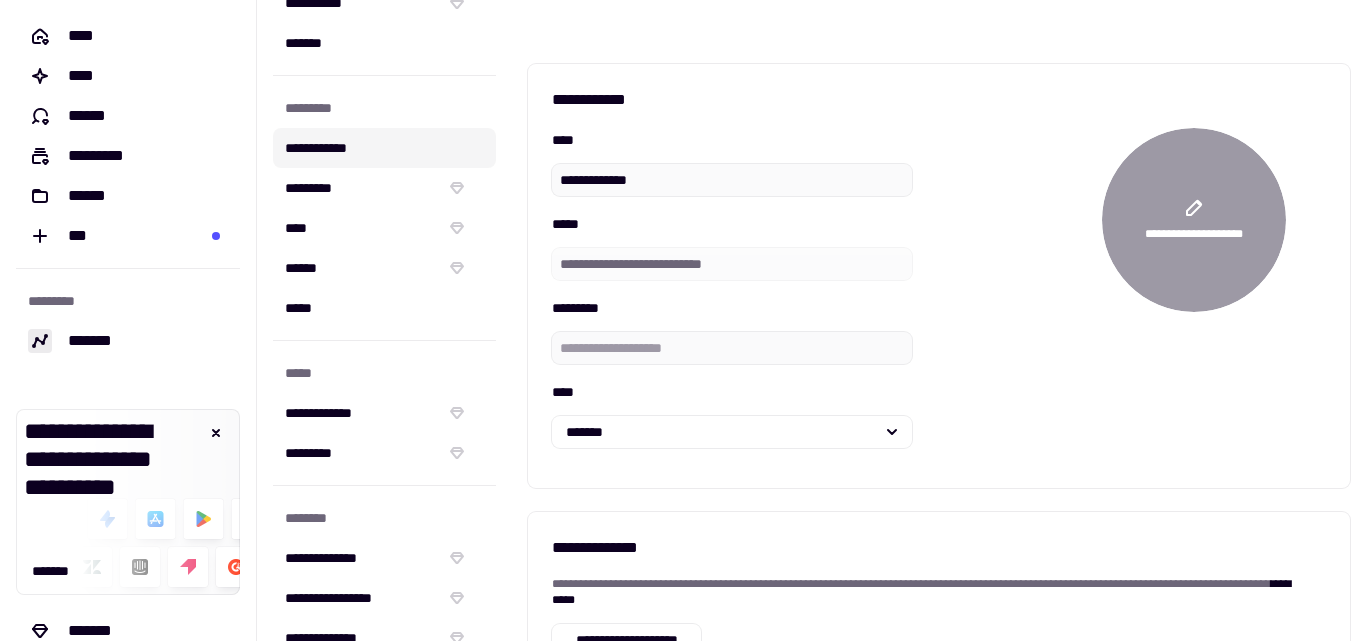 click on "**********" 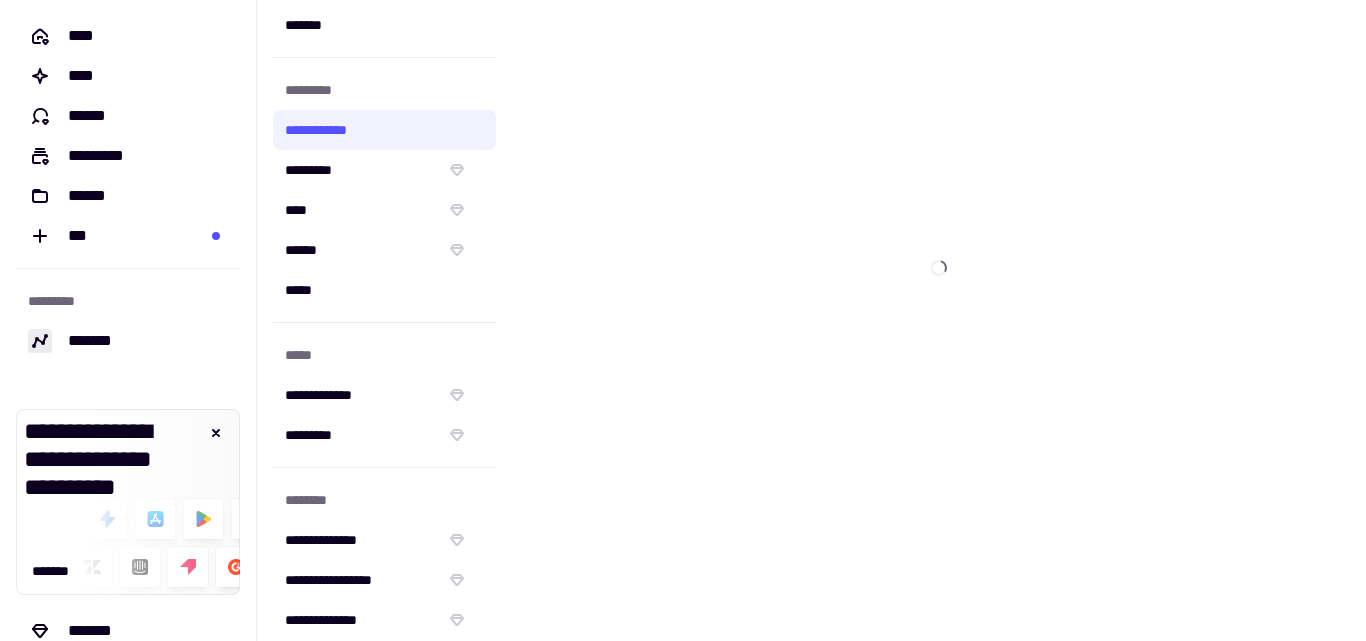 scroll, scrollTop: 331, scrollLeft: 0, axis: vertical 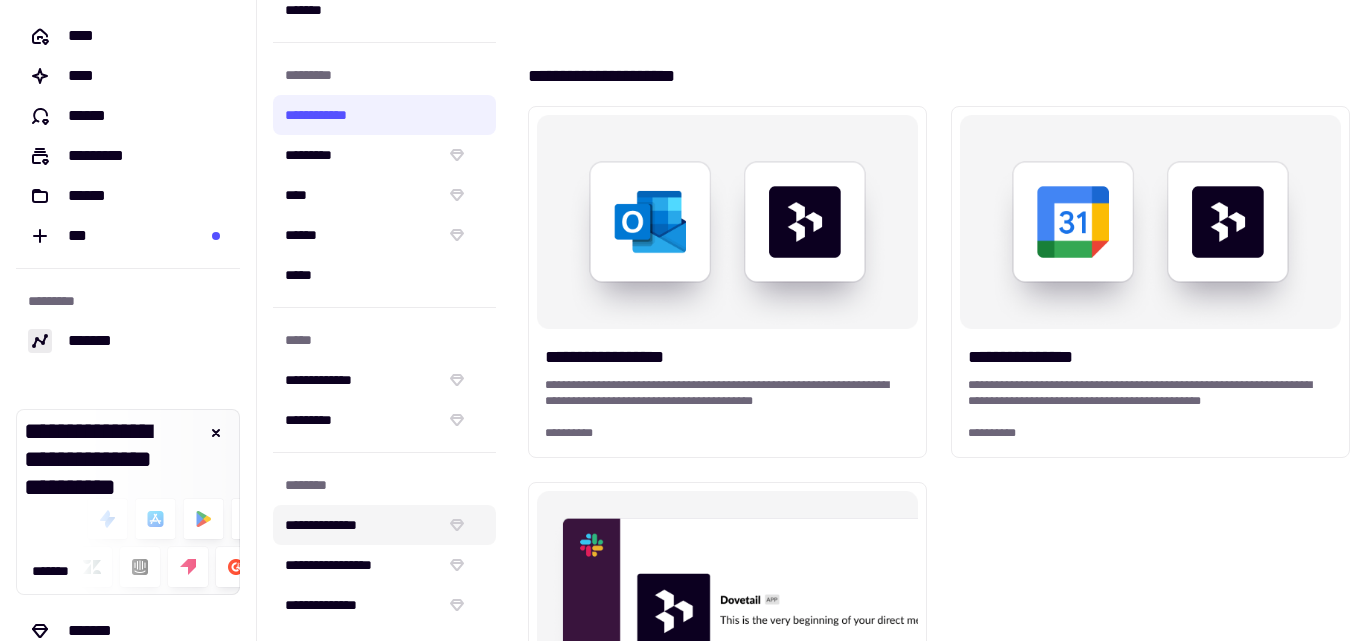 click on "**********" 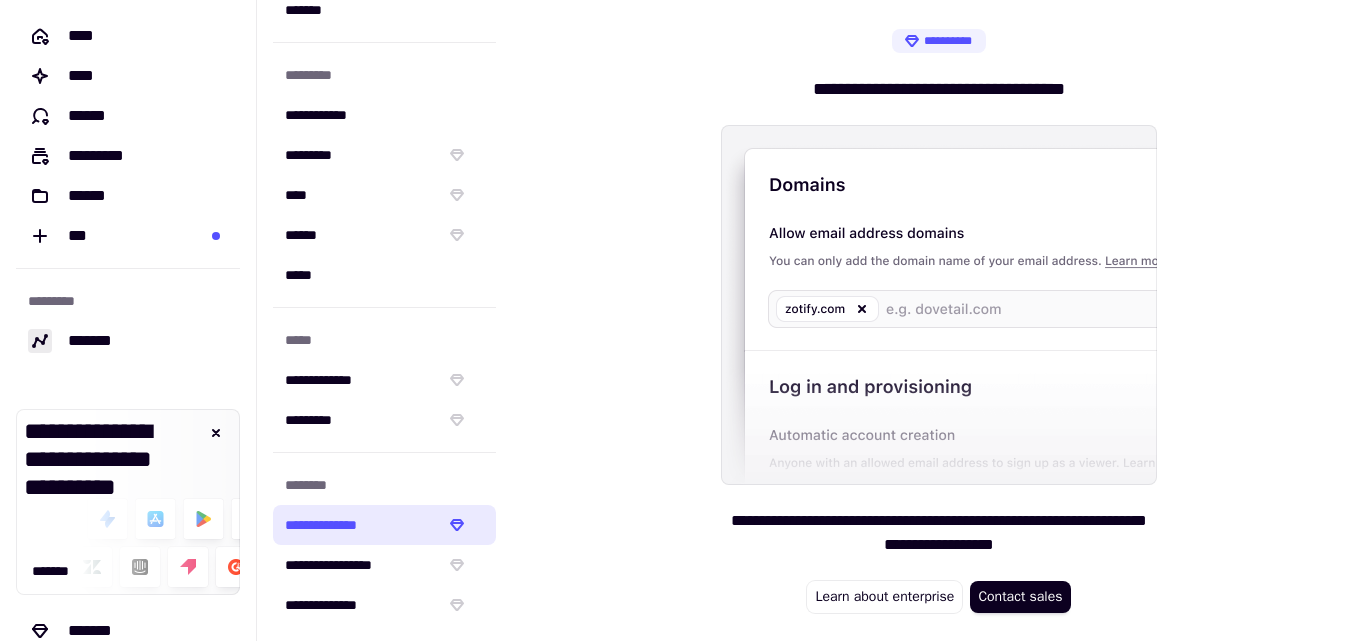 click on "**********" 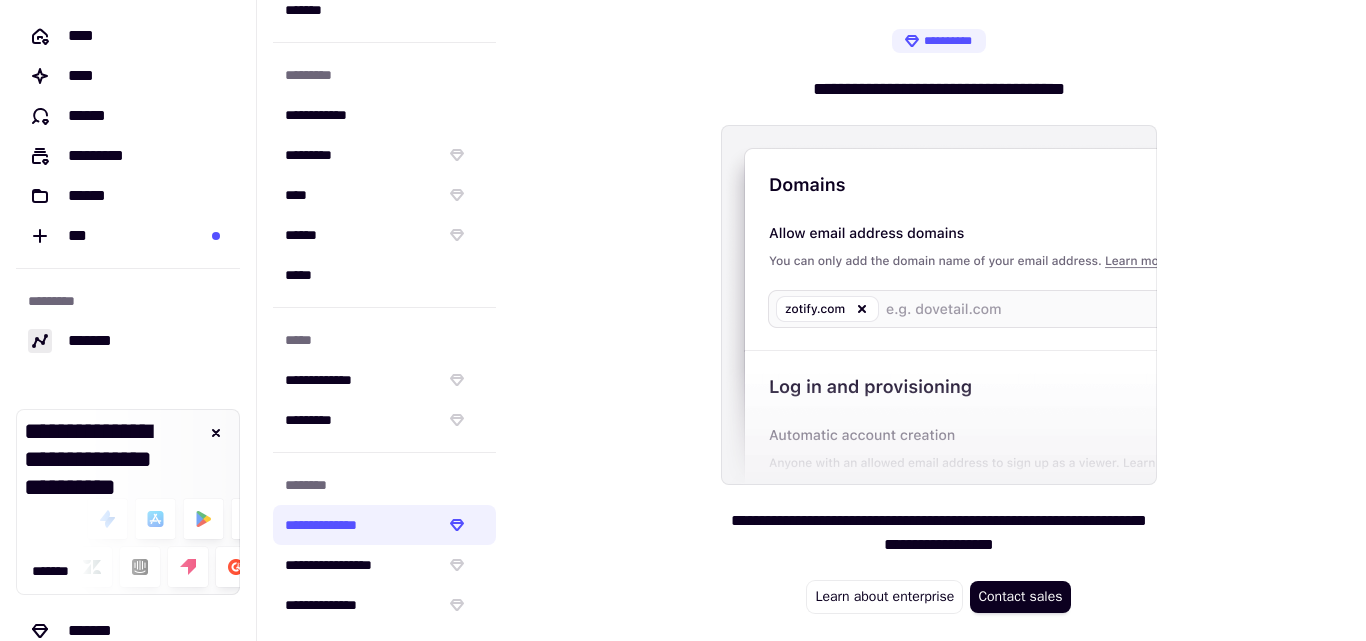 click on "**********" at bounding box center [939, 89] 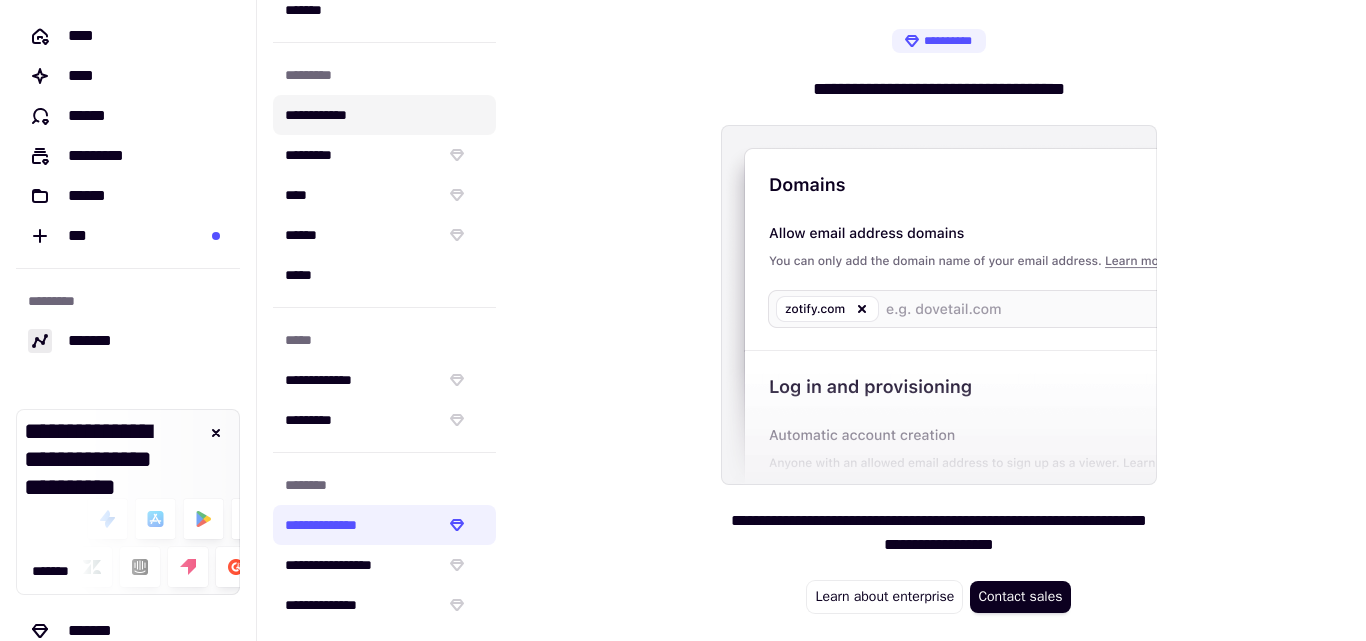 click on "**********" 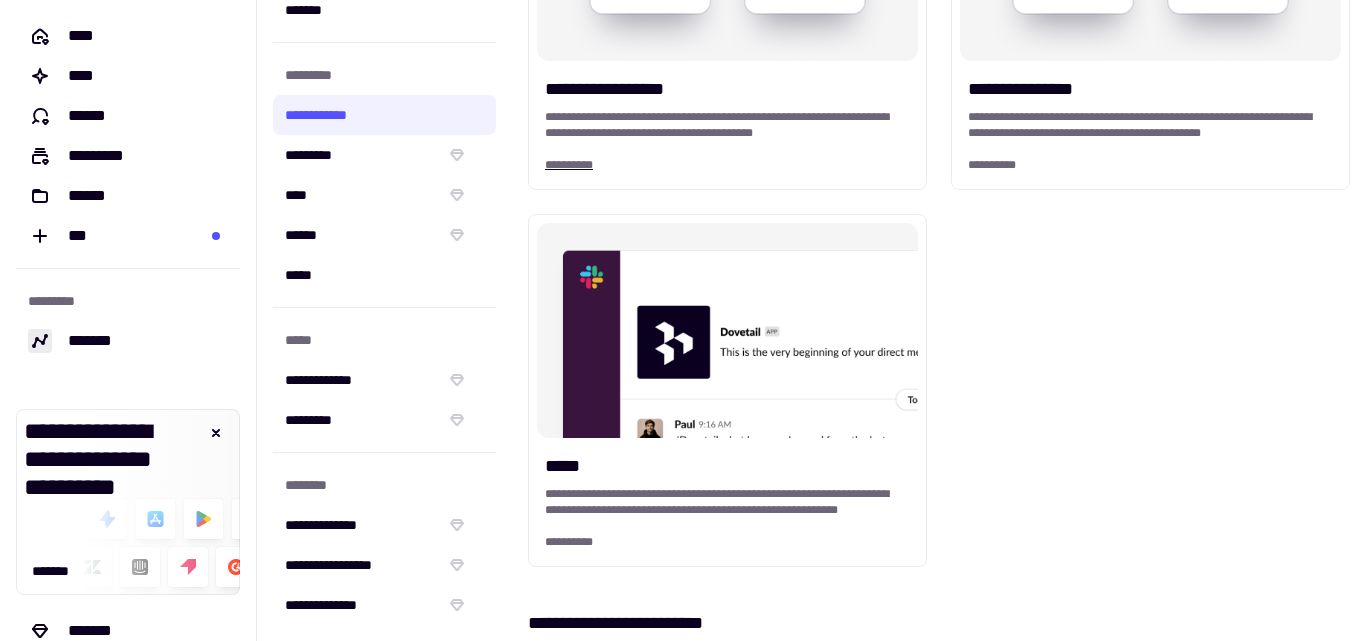 scroll, scrollTop: 293, scrollLeft: 0, axis: vertical 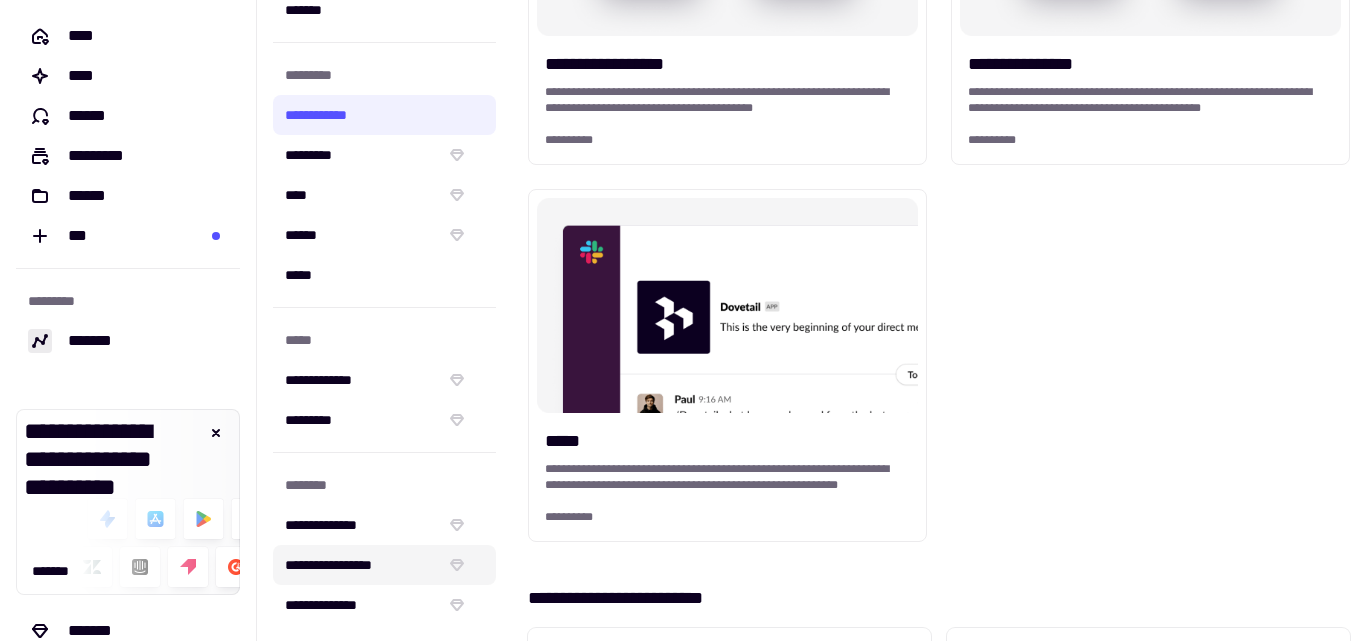 click on "**********" 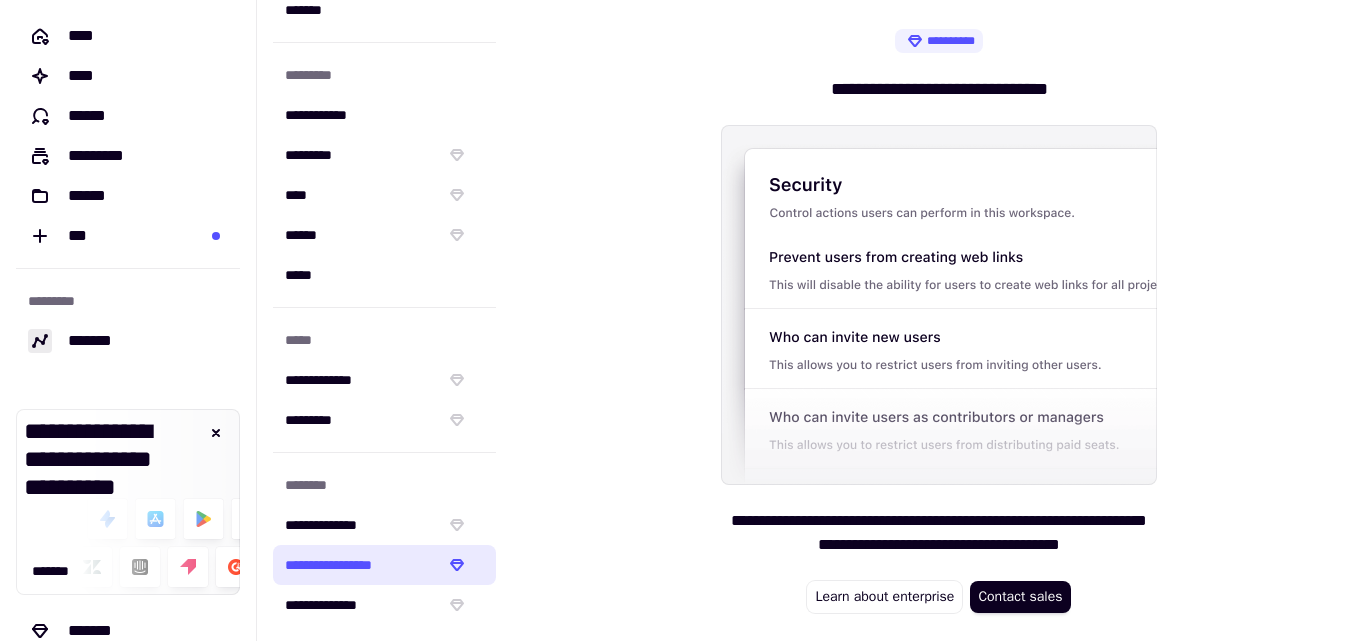 scroll, scrollTop: 0, scrollLeft: 0, axis: both 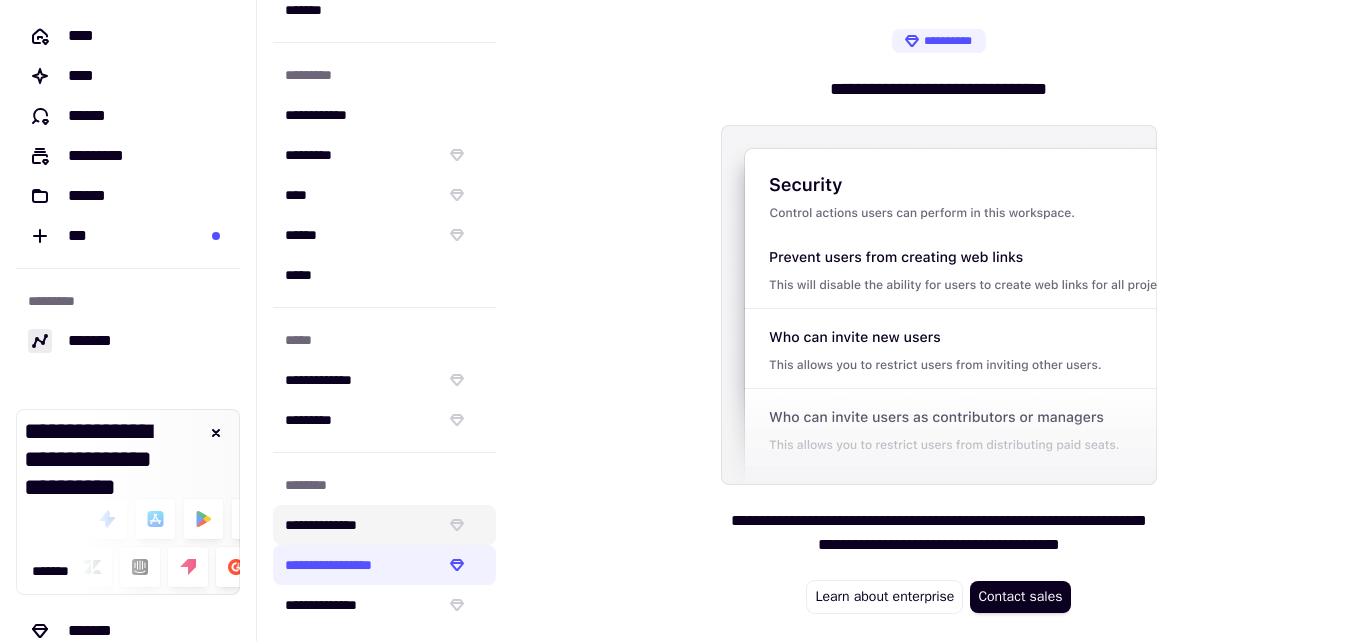 click on "**********" 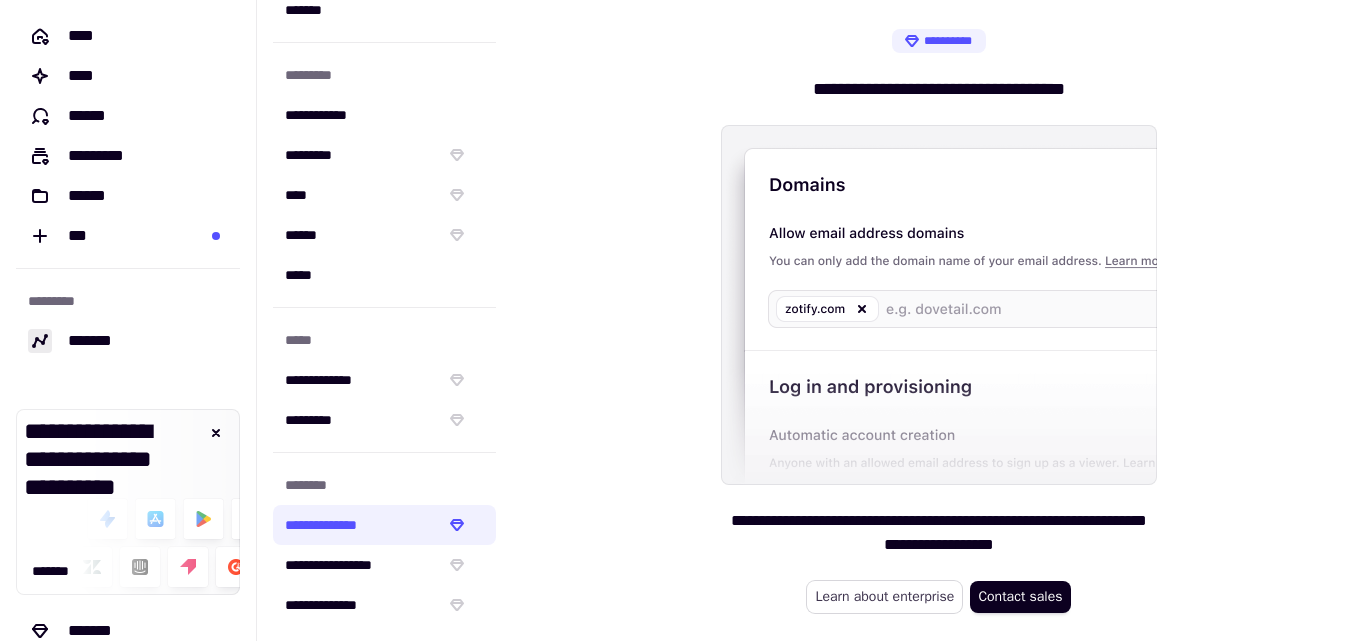 click on "Learn about enterprise" 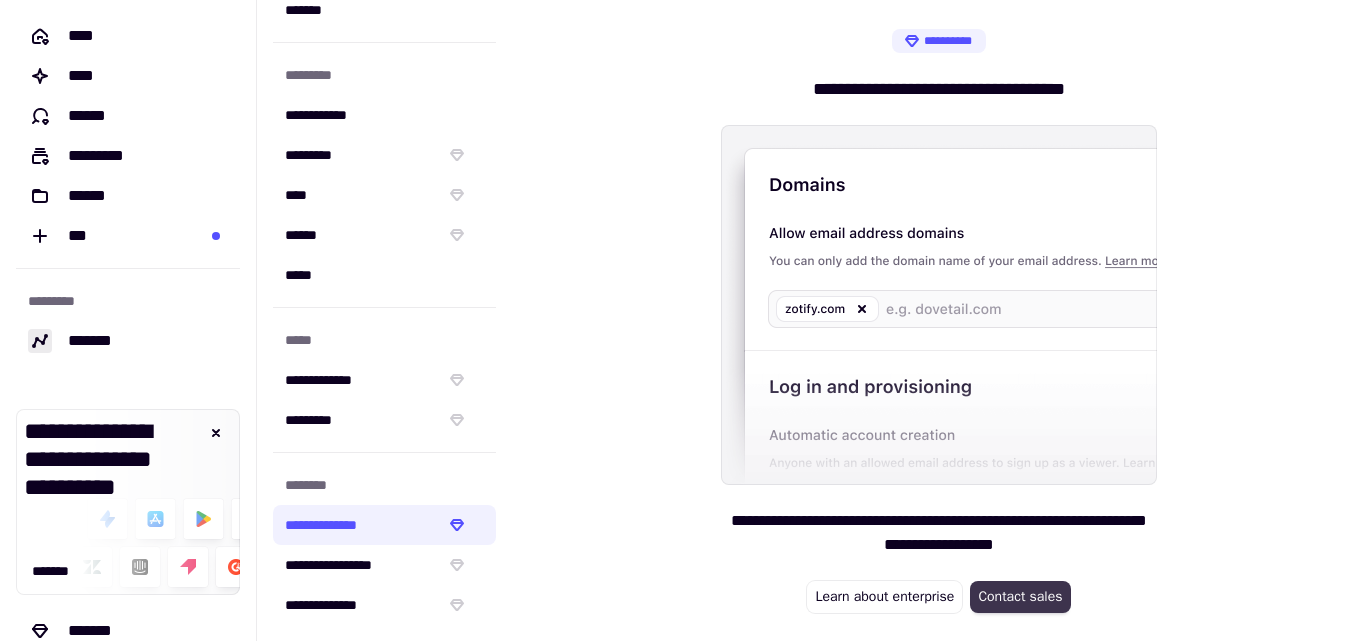 click on "Contact sales" 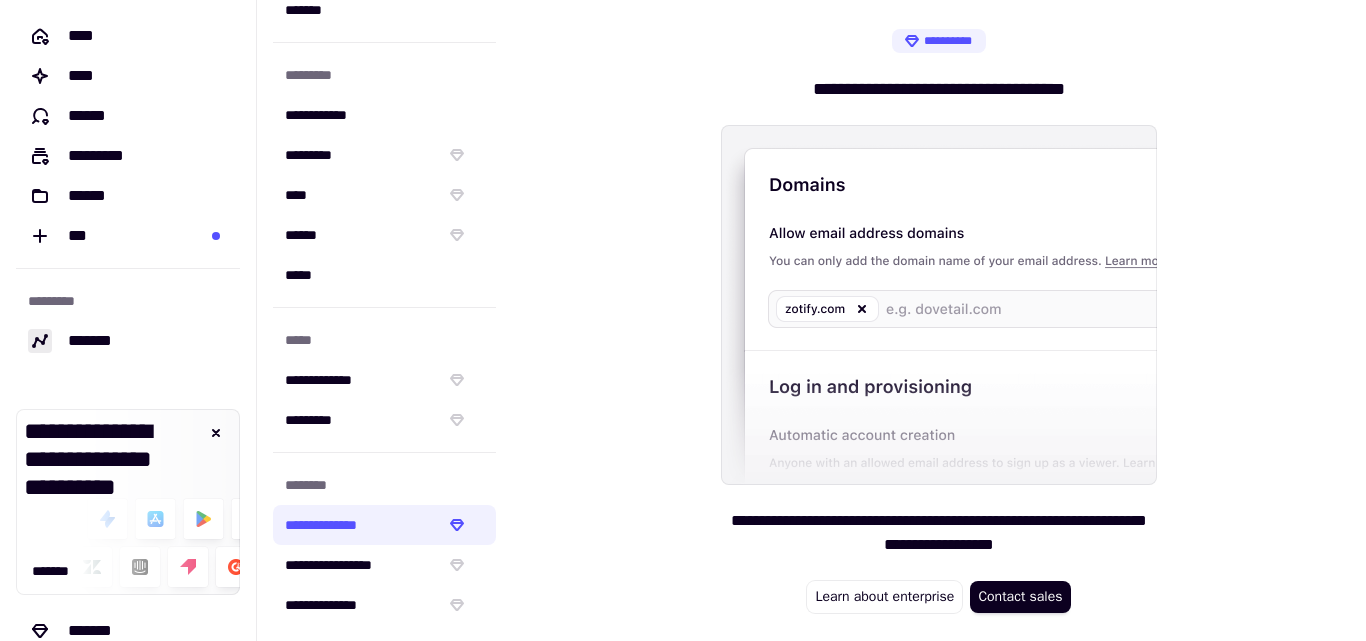 click 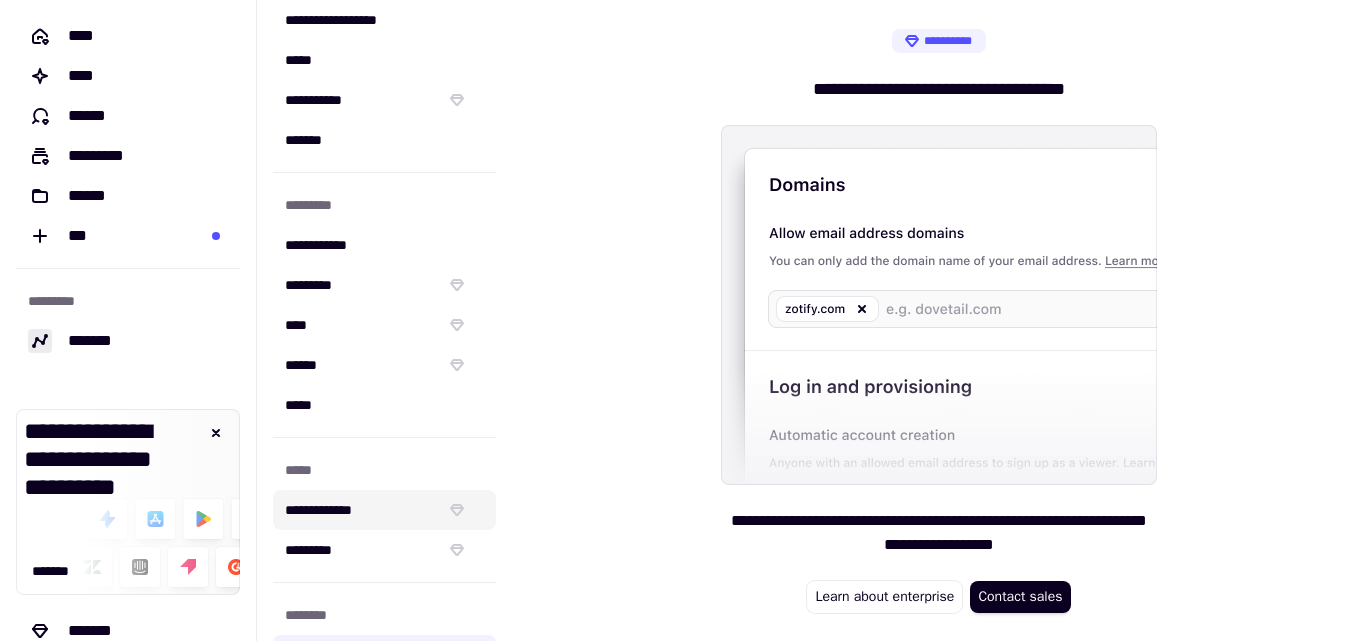 scroll, scrollTop: 197, scrollLeft: 0, axis: vertical 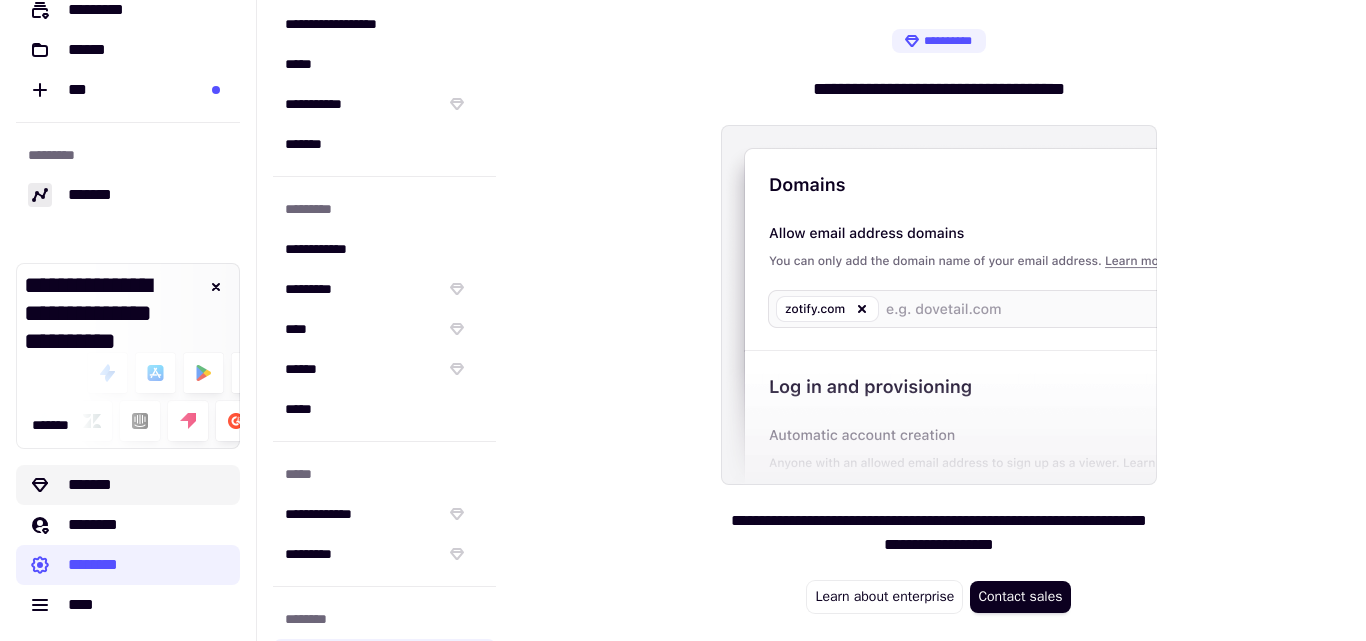 click on "*******" 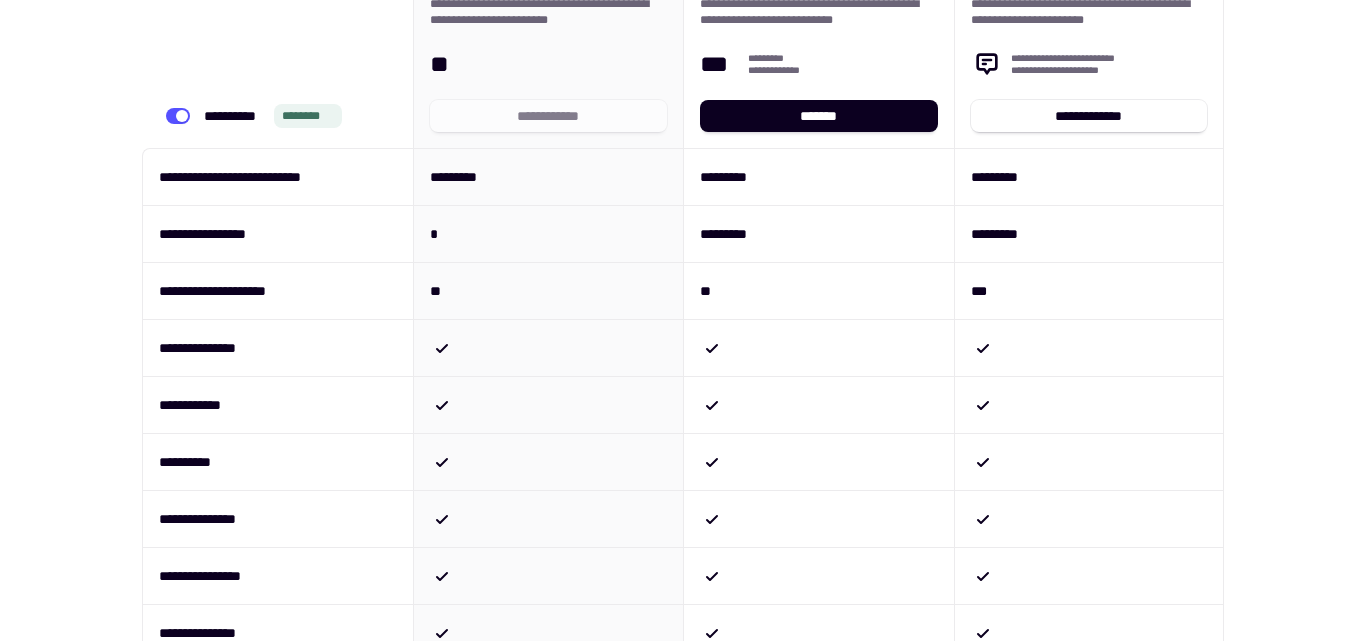 scroll, scrollTop: 137, scrollLeft: 0, axis: vertical 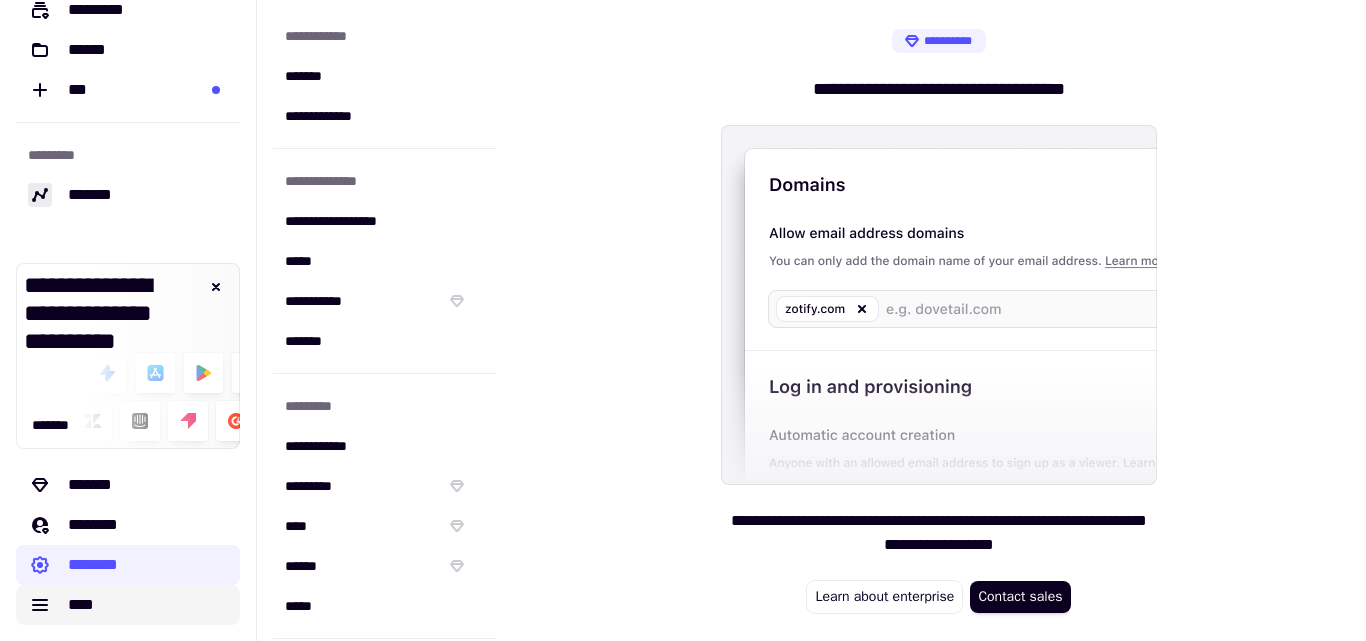 click on "****" 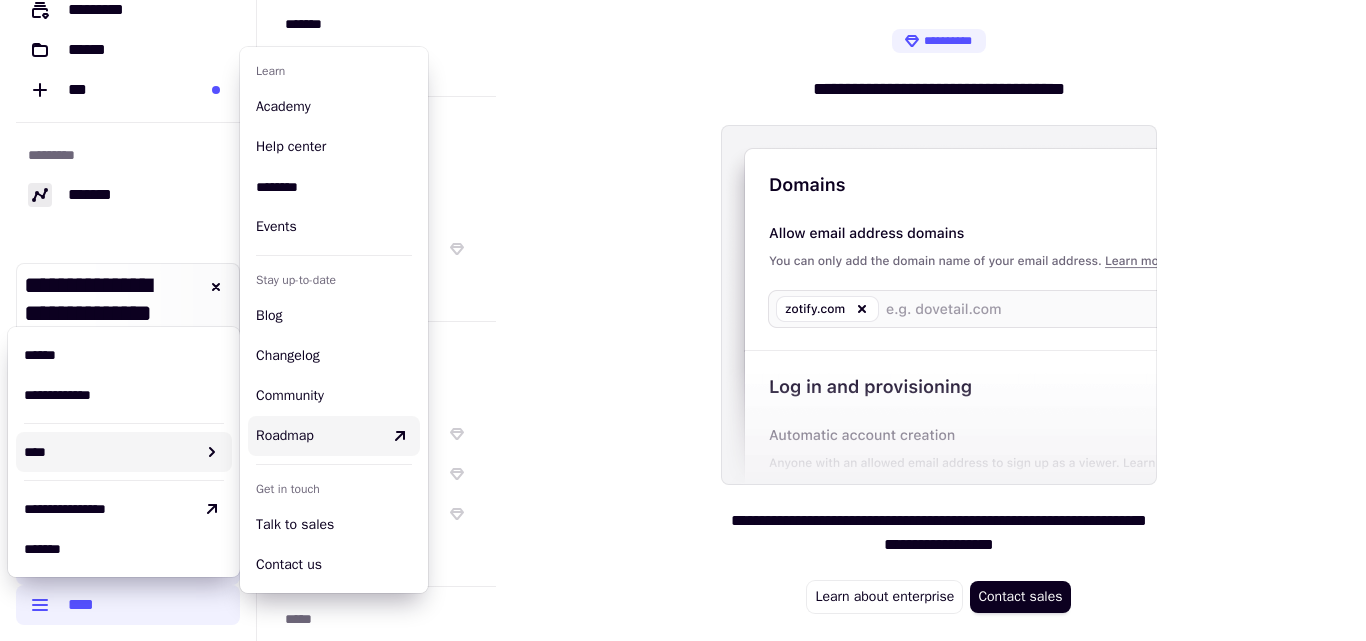 scroll, scrollTop: 85, scrollLeft: 0, axis: vertical 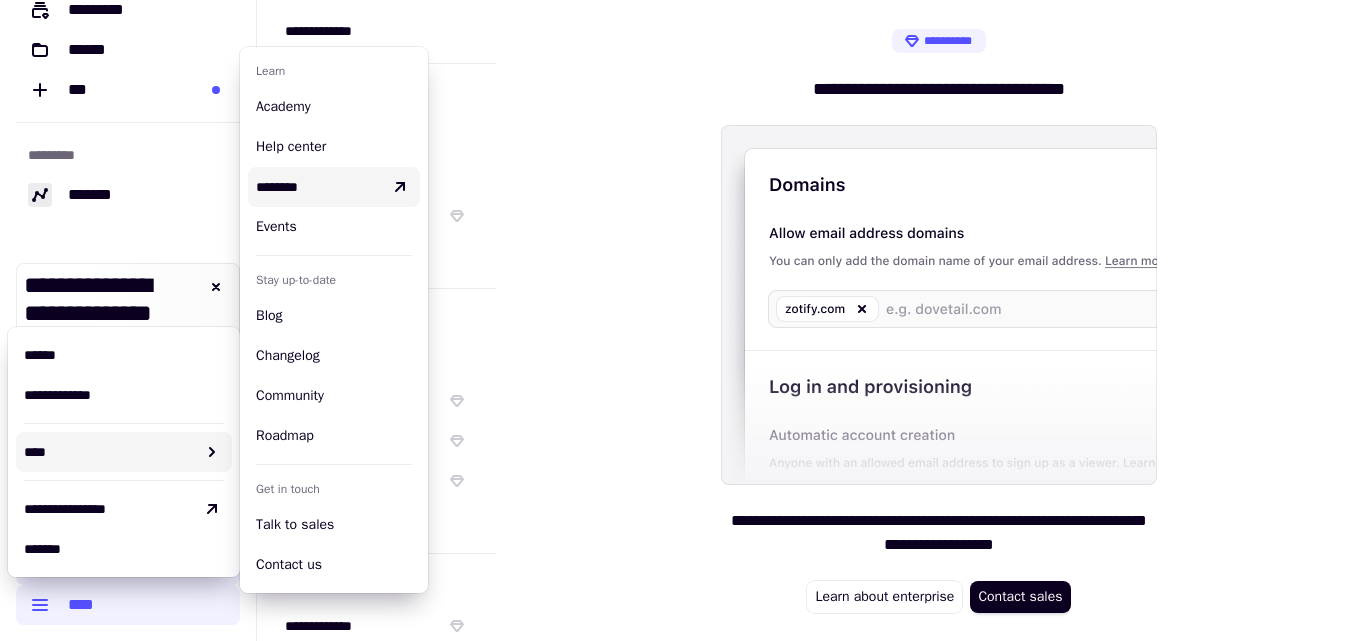 click on "********" at bounding box center [318, 187] 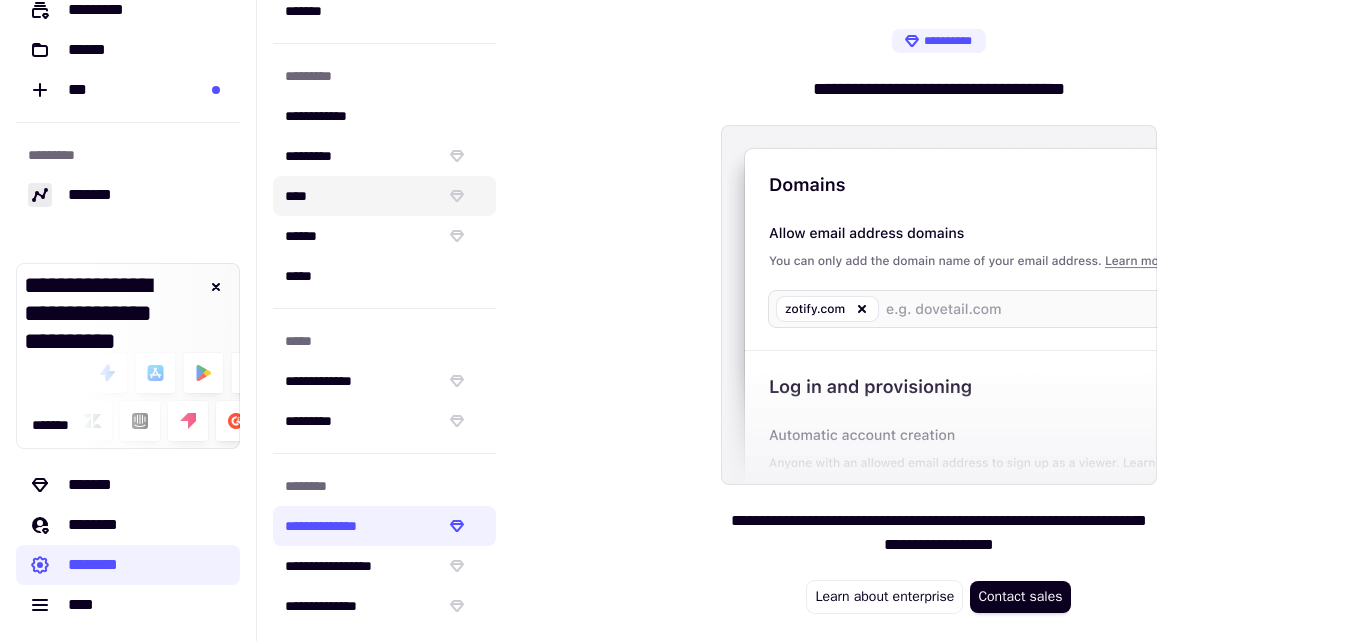 scroll, scrollTop: 331, scrollLeft: 0, axis: vertical 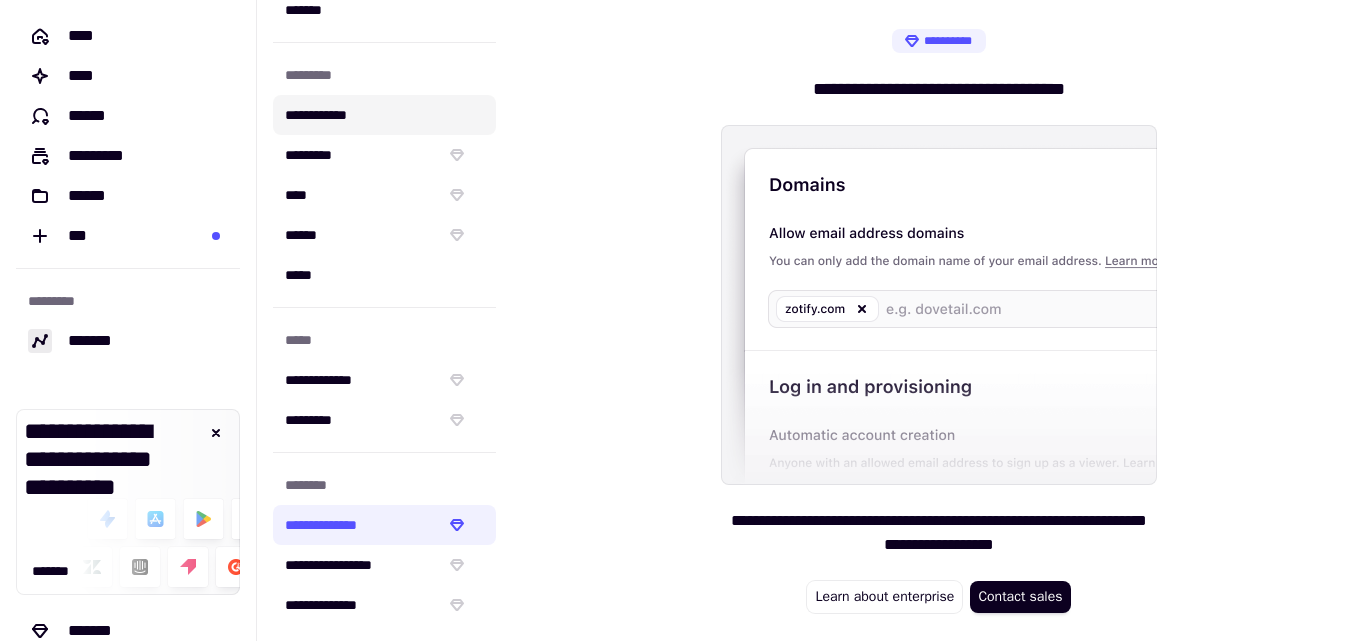 click on "**********" 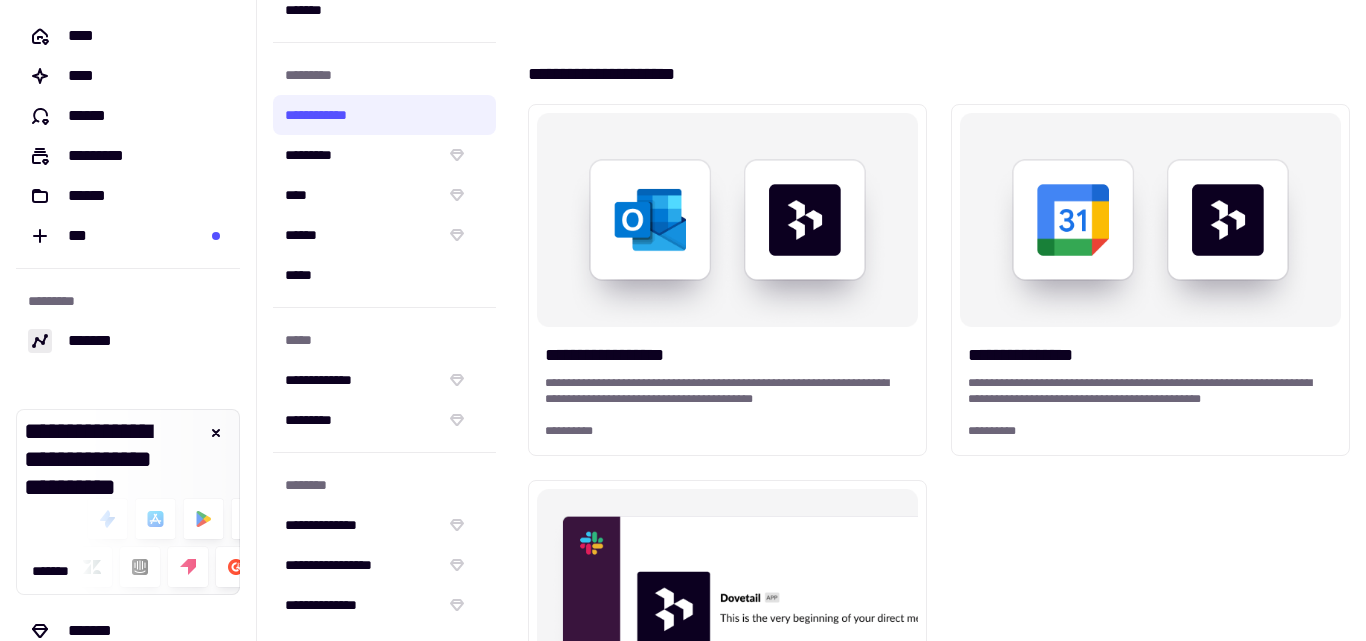 scroll, scrollTop: 0, scrollLeft: 0, axis: both 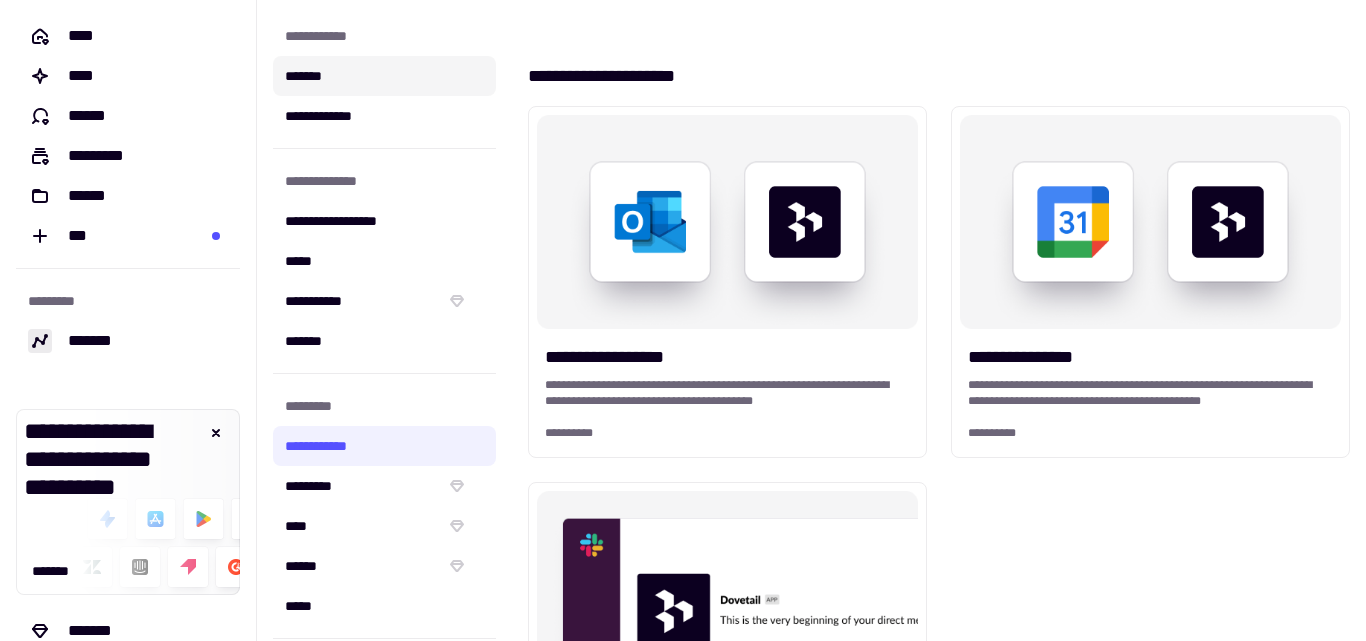 click on "*******" 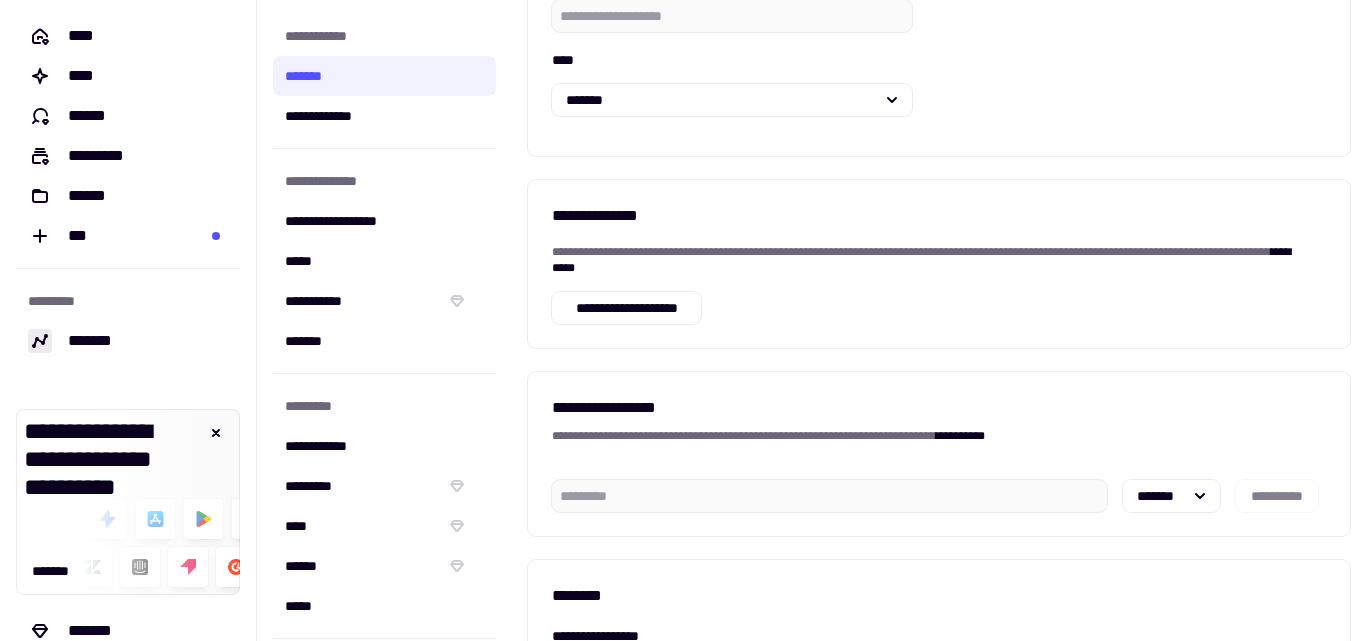scroll, scrollTop: 355, scrollLeft: 0, axis: vertical 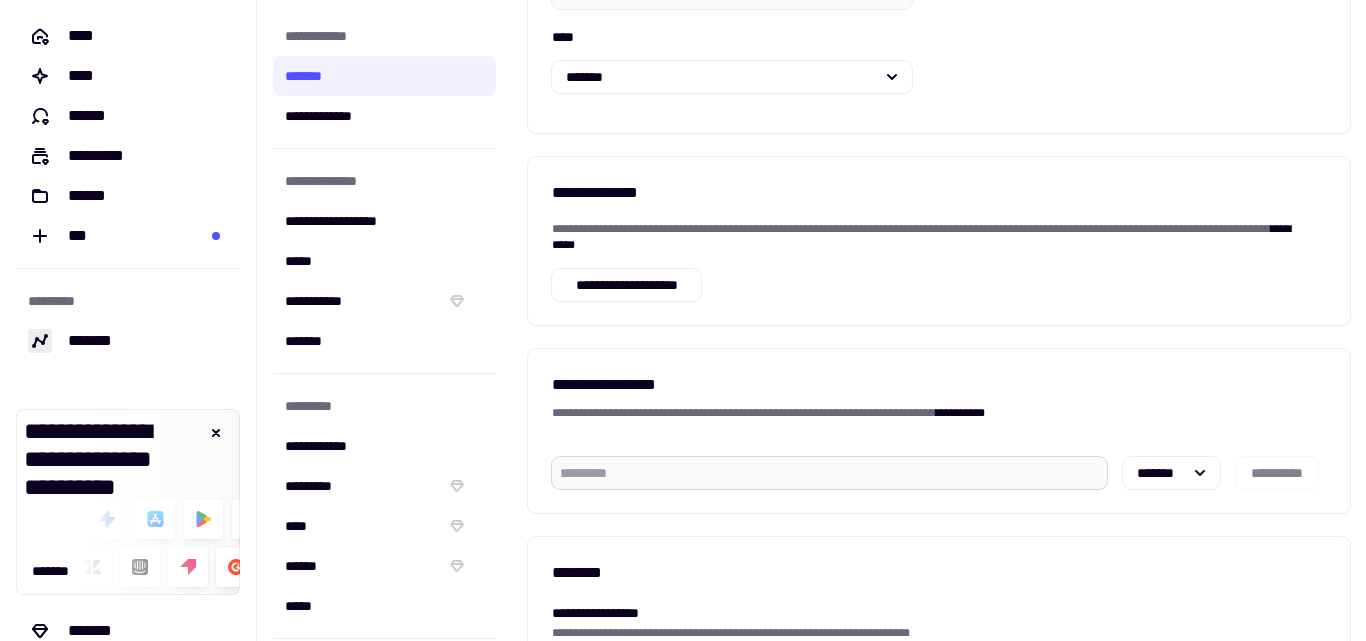 click at bounding box center (829, 473) 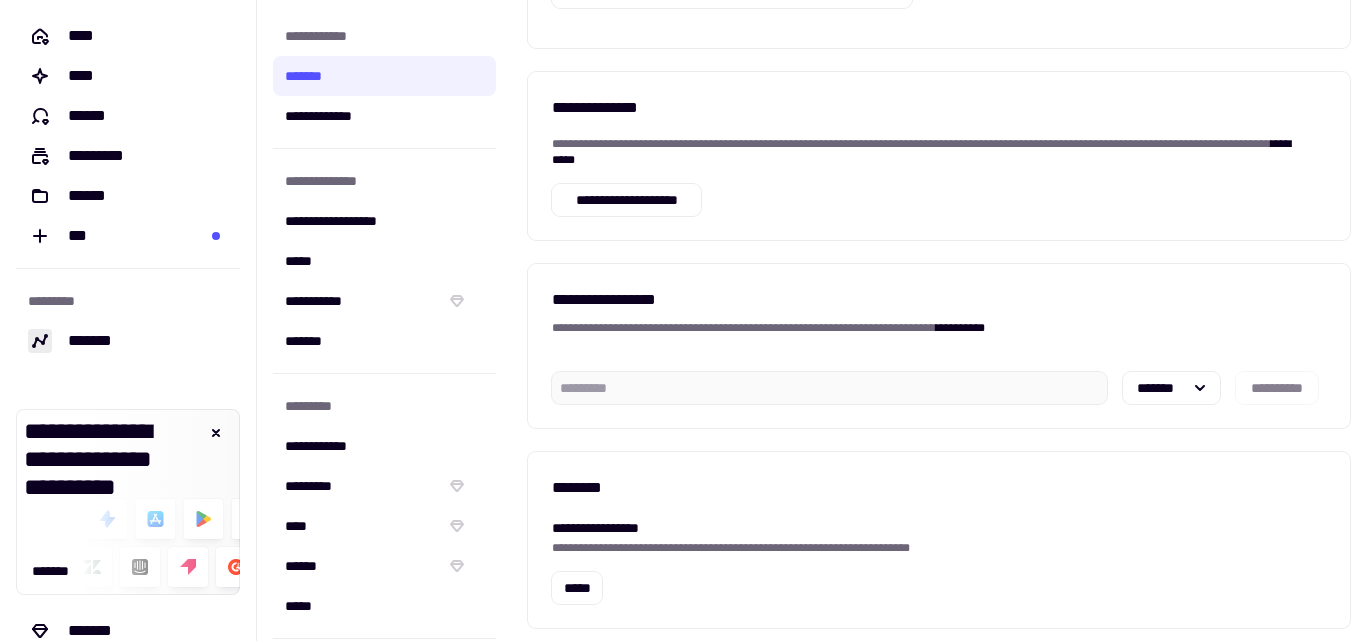 scroll, scrollTop: 465, scrollLeft: 0, axis: vertical 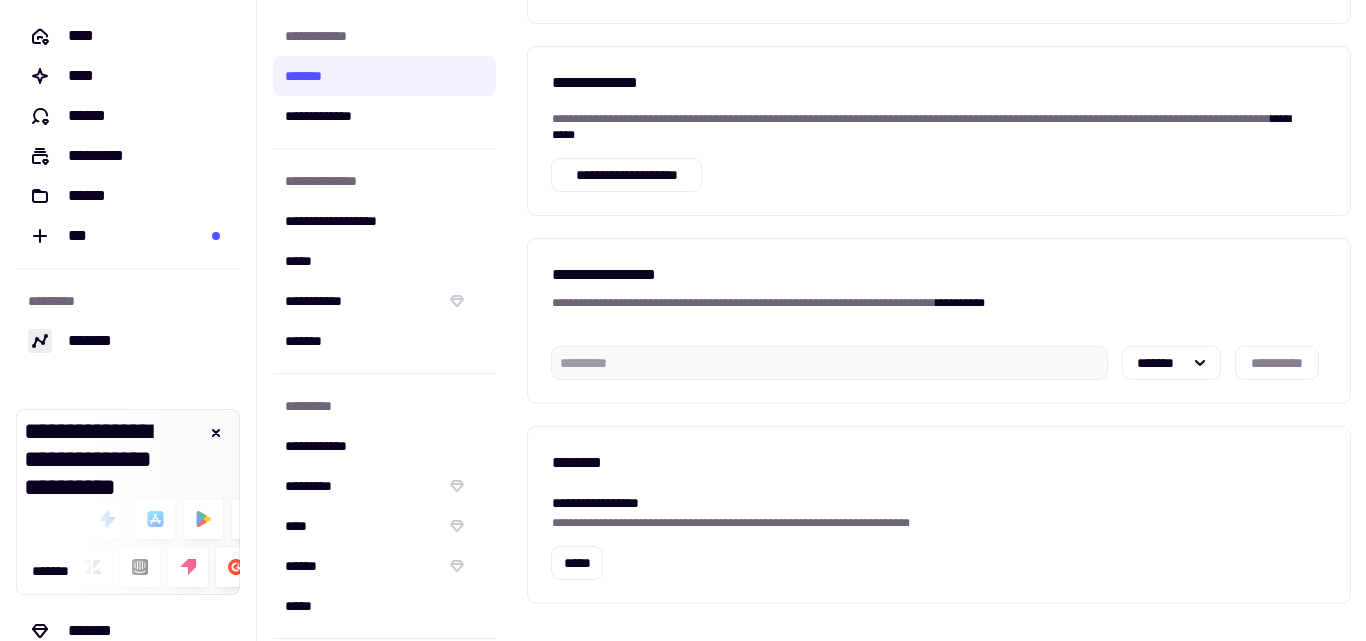 click on "**********" 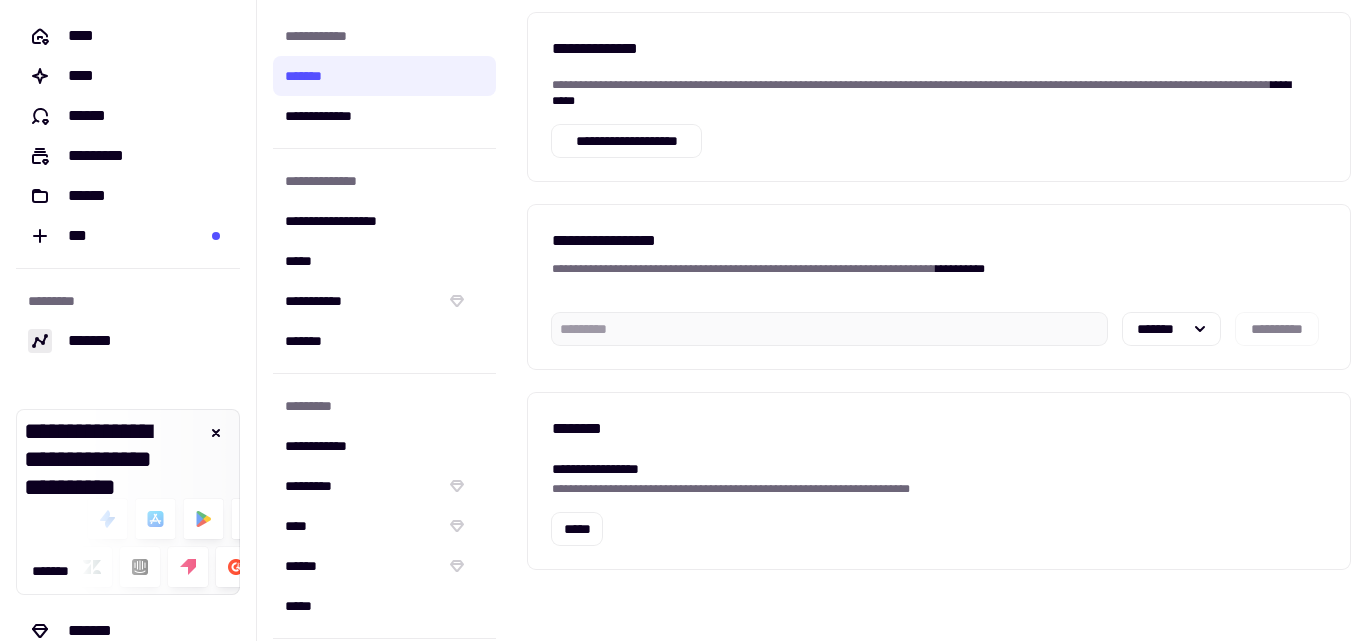scroll, scrollTop: 492, scrollLeft: 0, axis: vertical 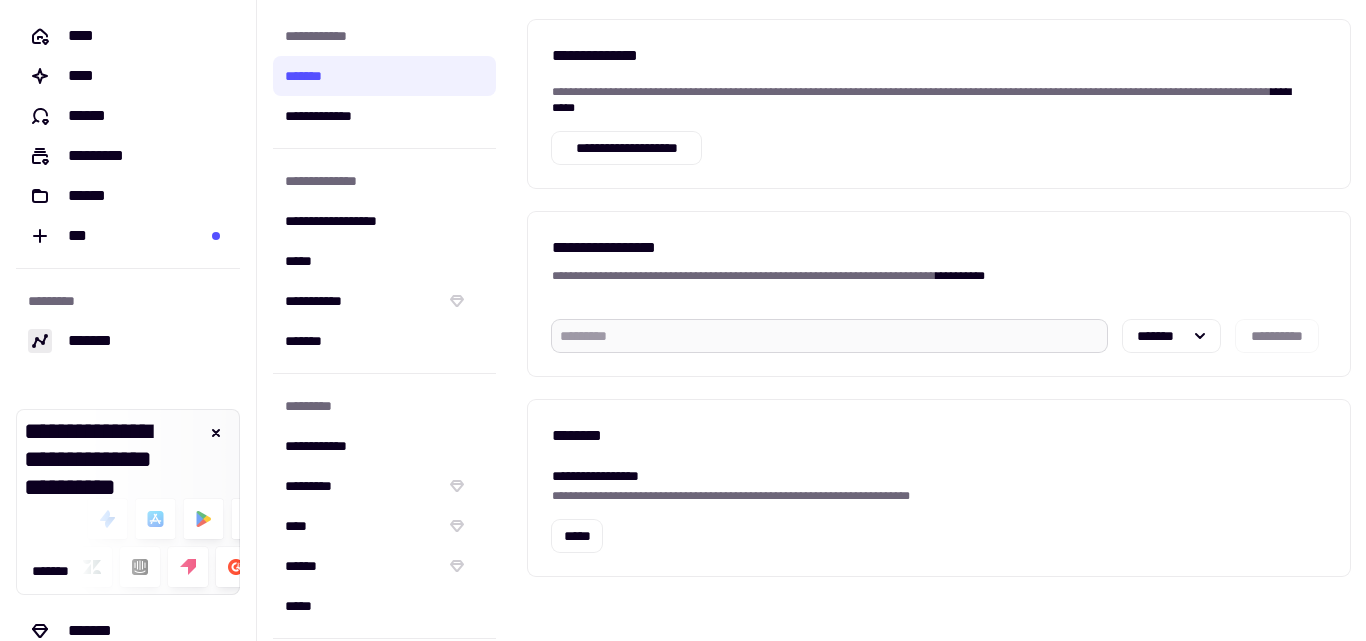 click at bounding box center [829, 336] 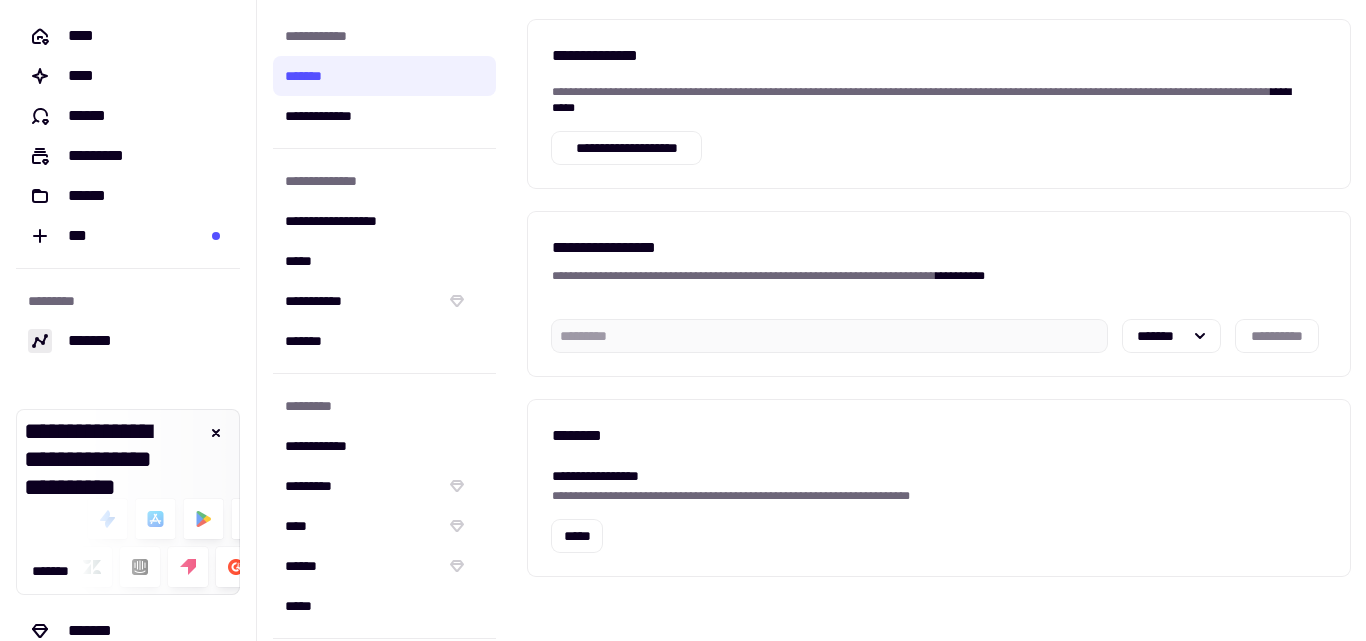 click on "**********" 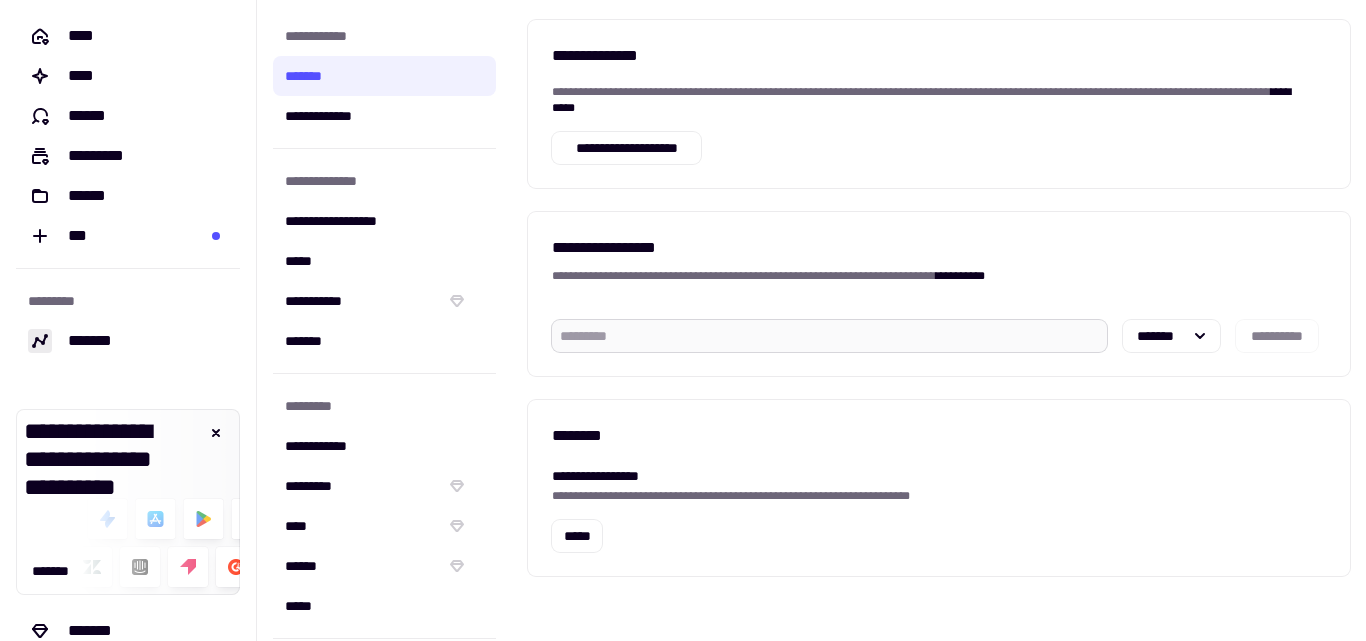 click at bounding box center (829, 336) 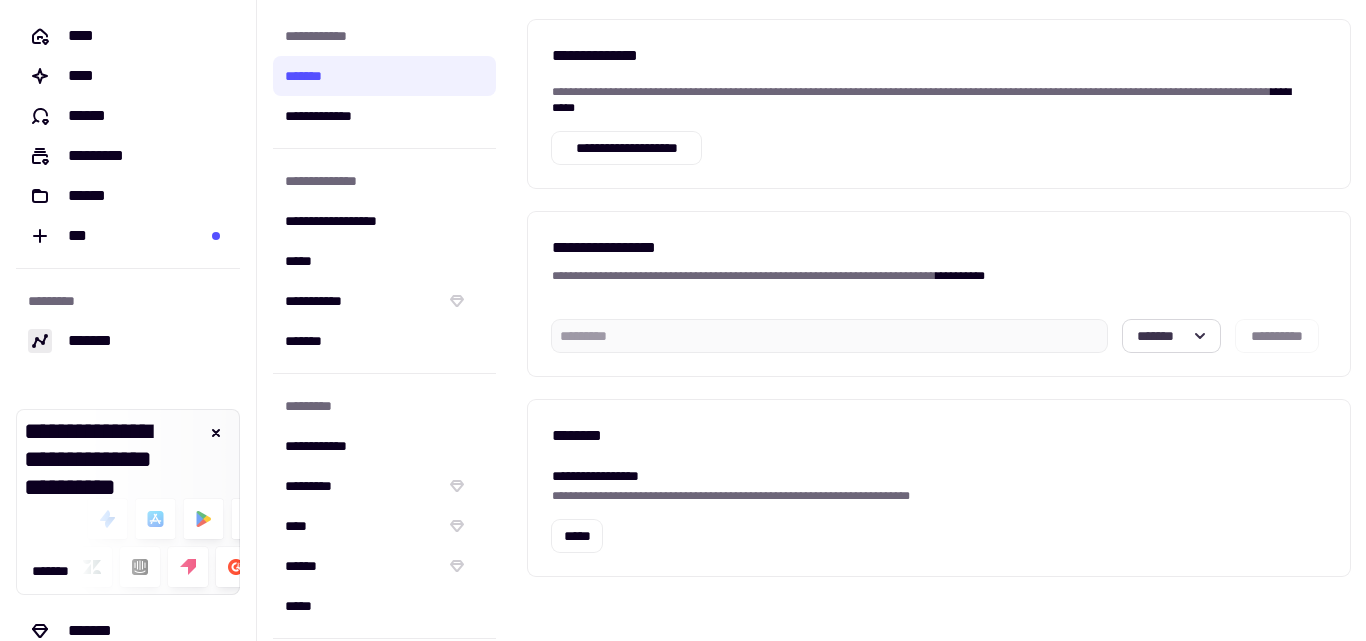 click on "*******" 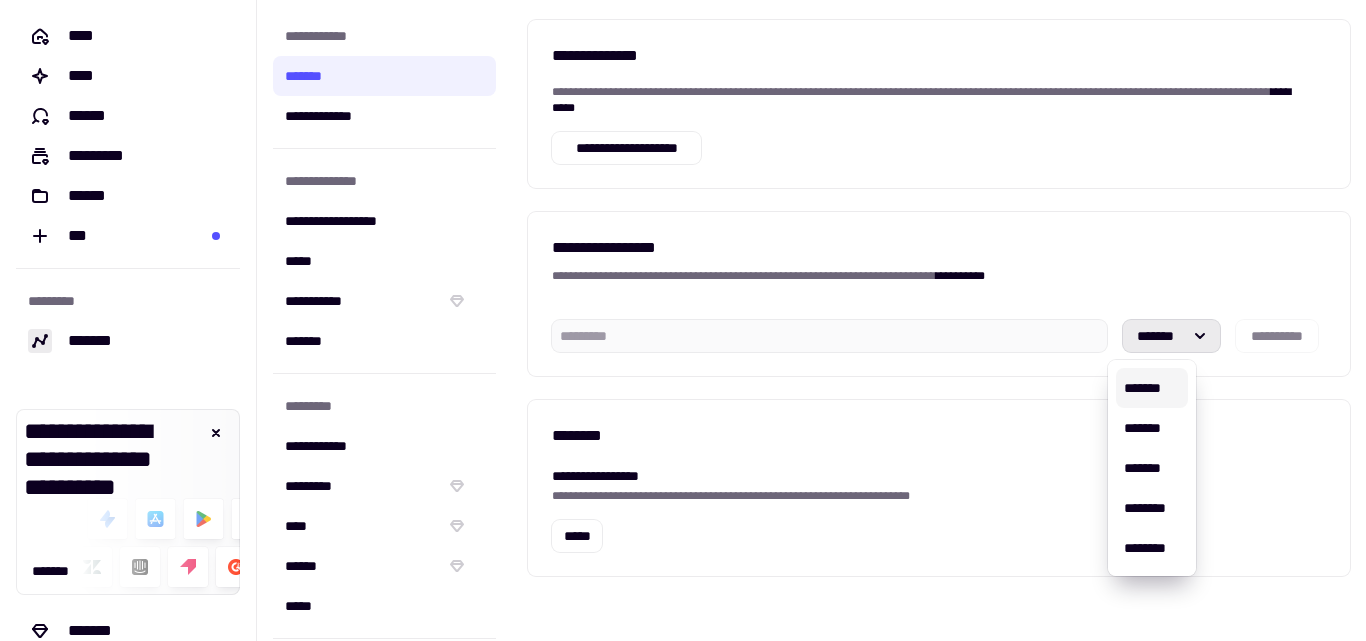 click on "*******" at bounding box center (1152, 388) 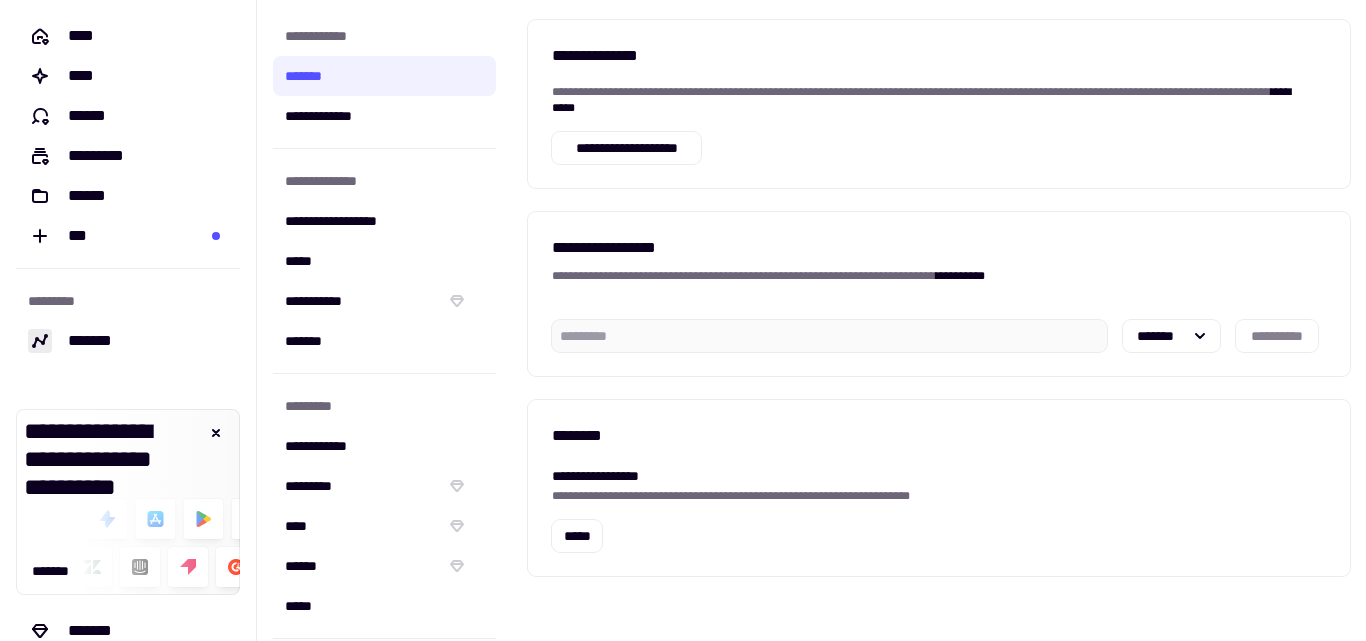 click on "**********" 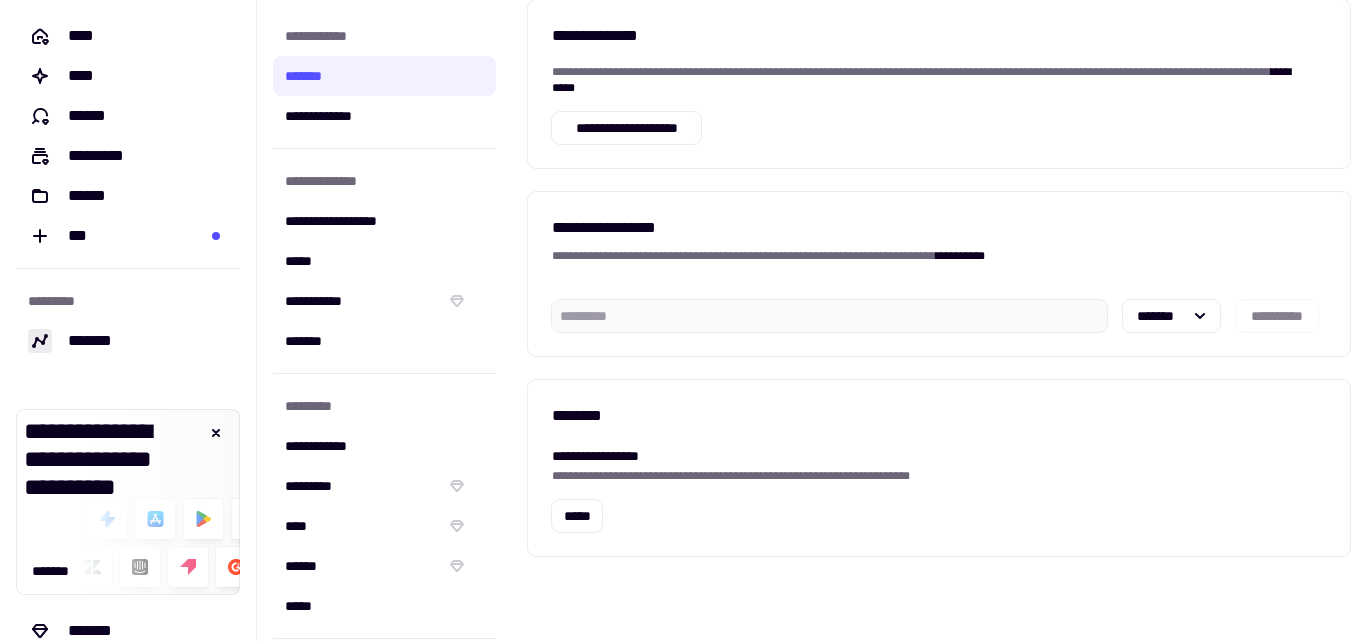 scroll, scrollTop: 530, scrollLeft: 0, axis: vertical 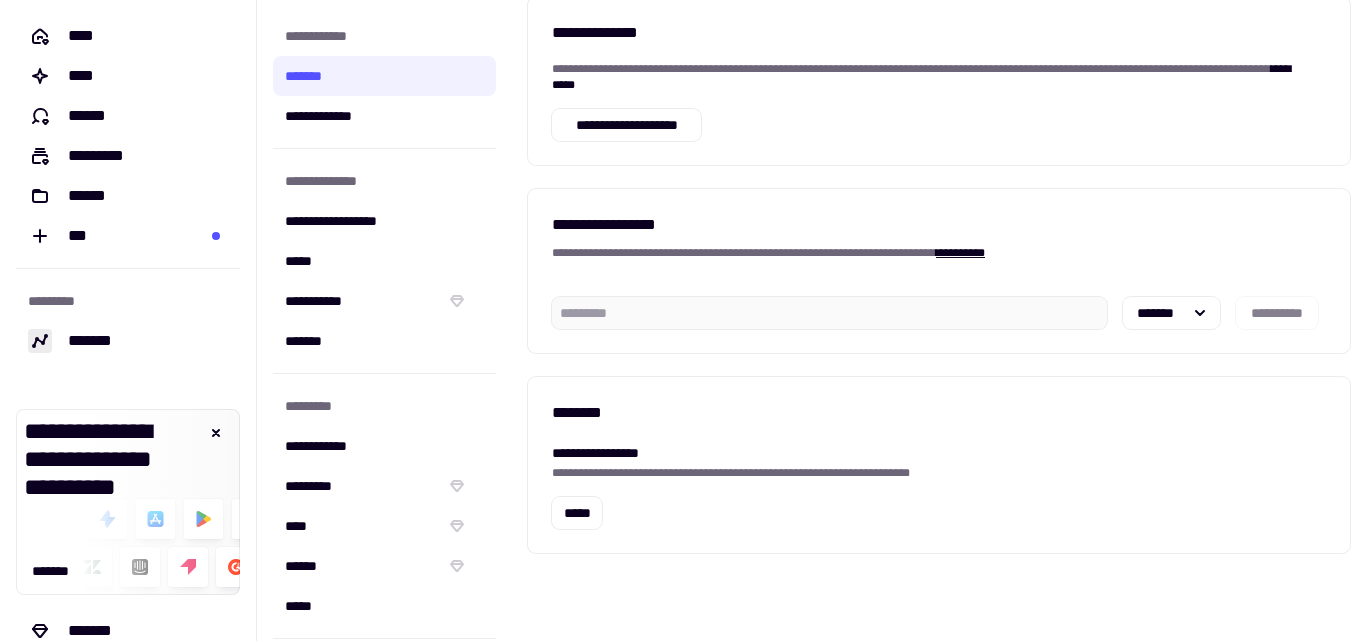 click on "**********" at bounding box center [960, 253] 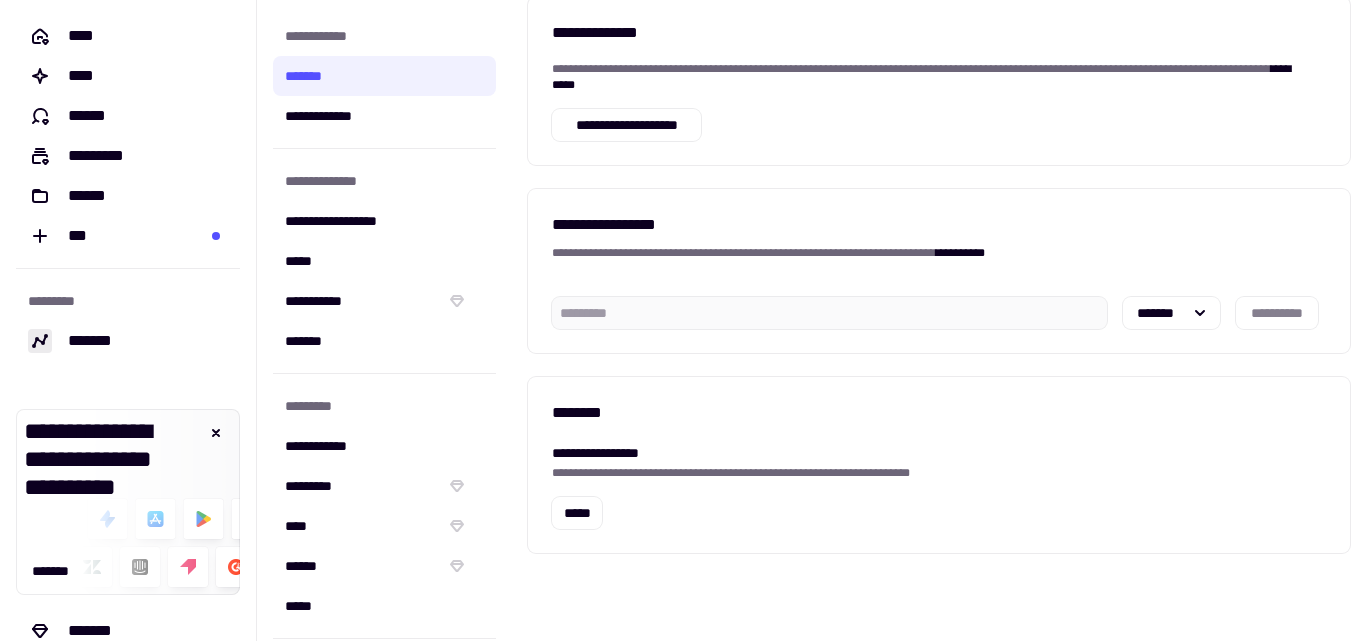 click on "**********" 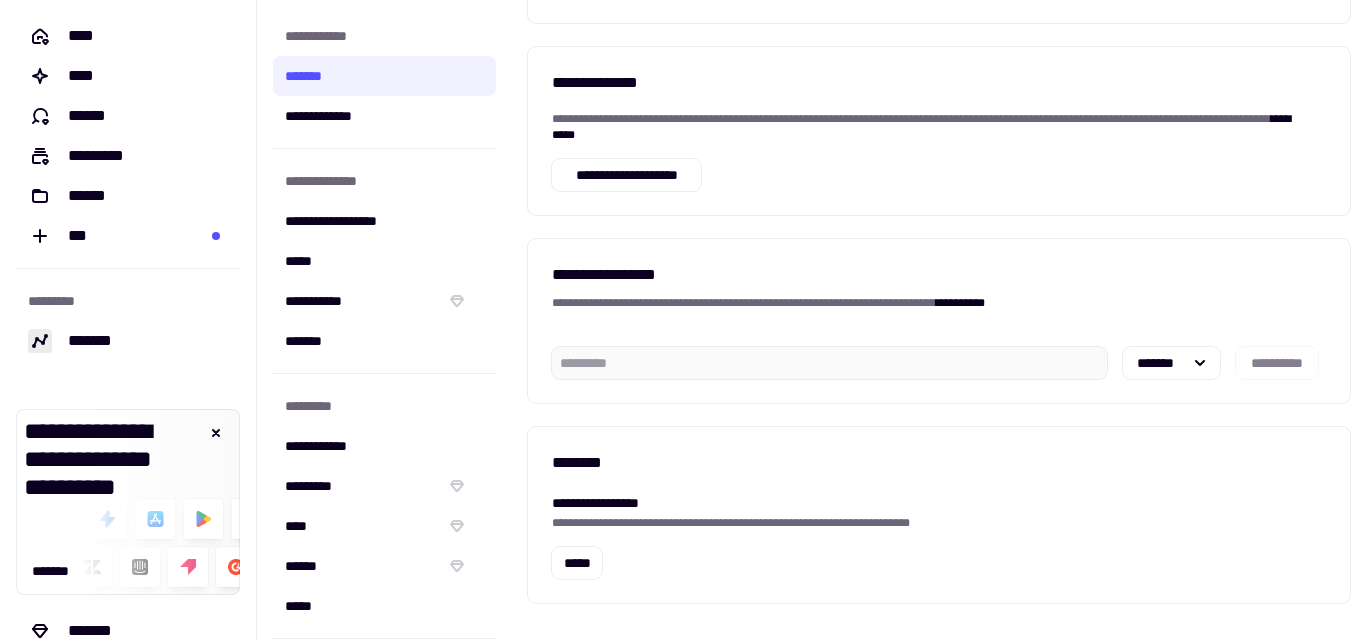 scroll, scrollTop: 463, scrollLeft: 0, axis: vertical 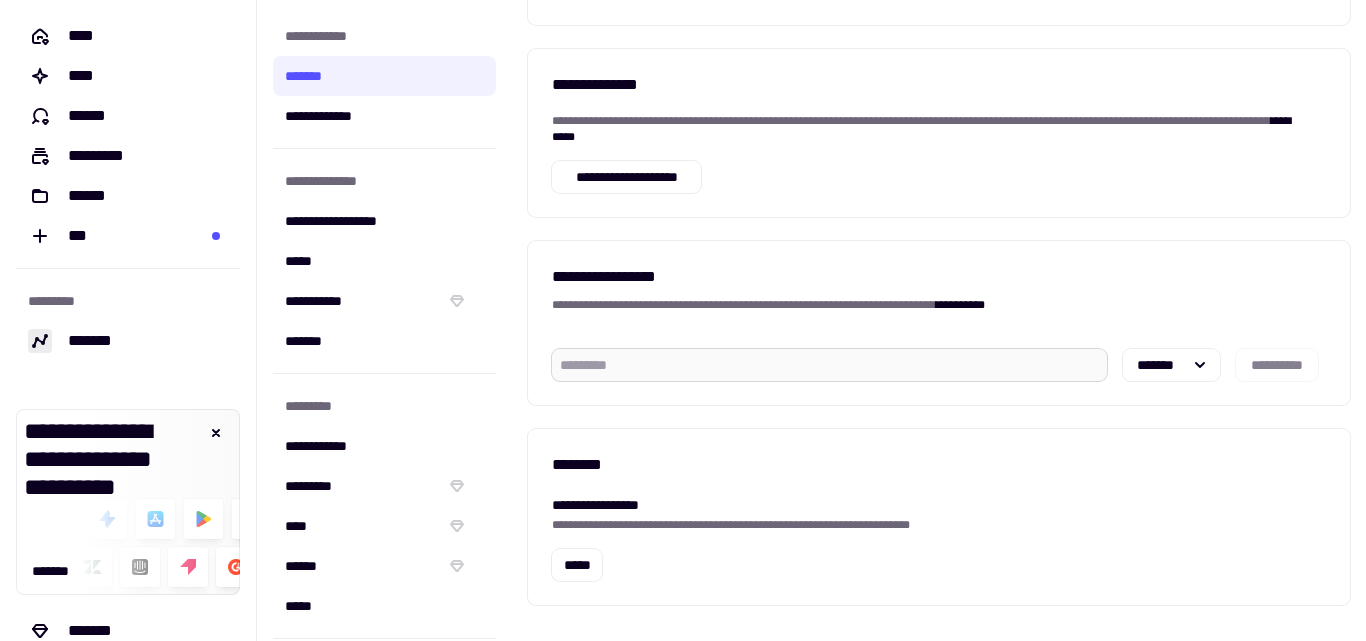 click at bounding box center (829, 365) 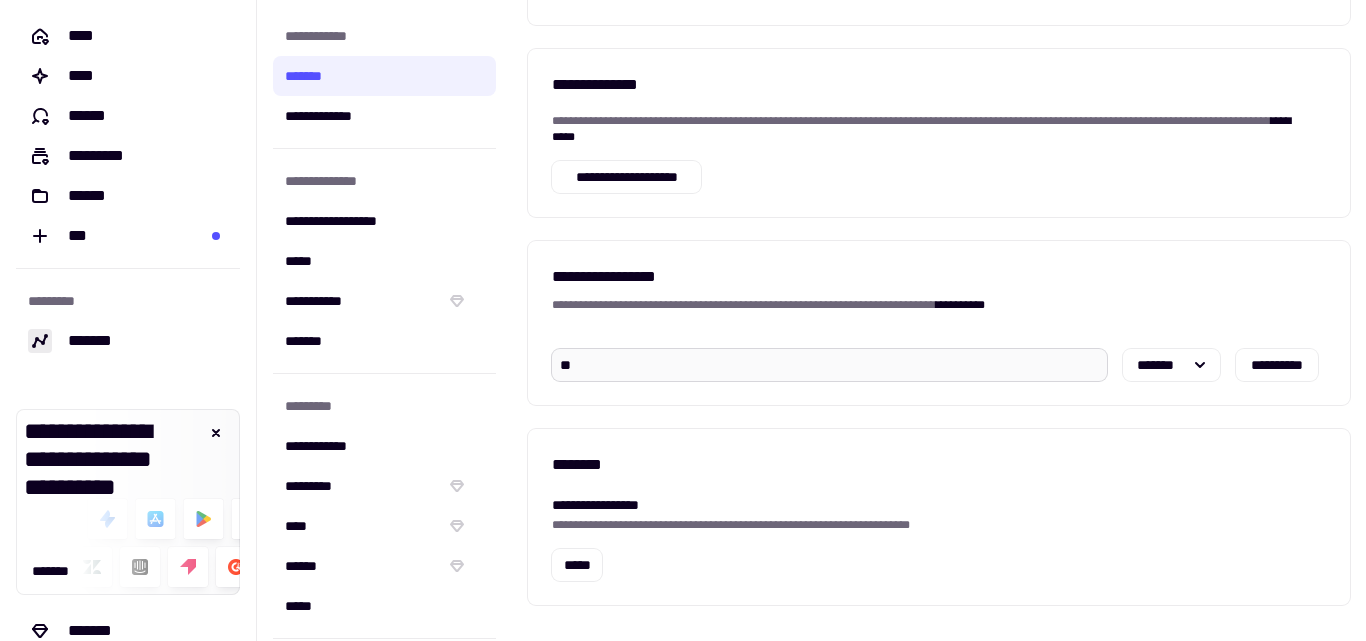 type on "*" 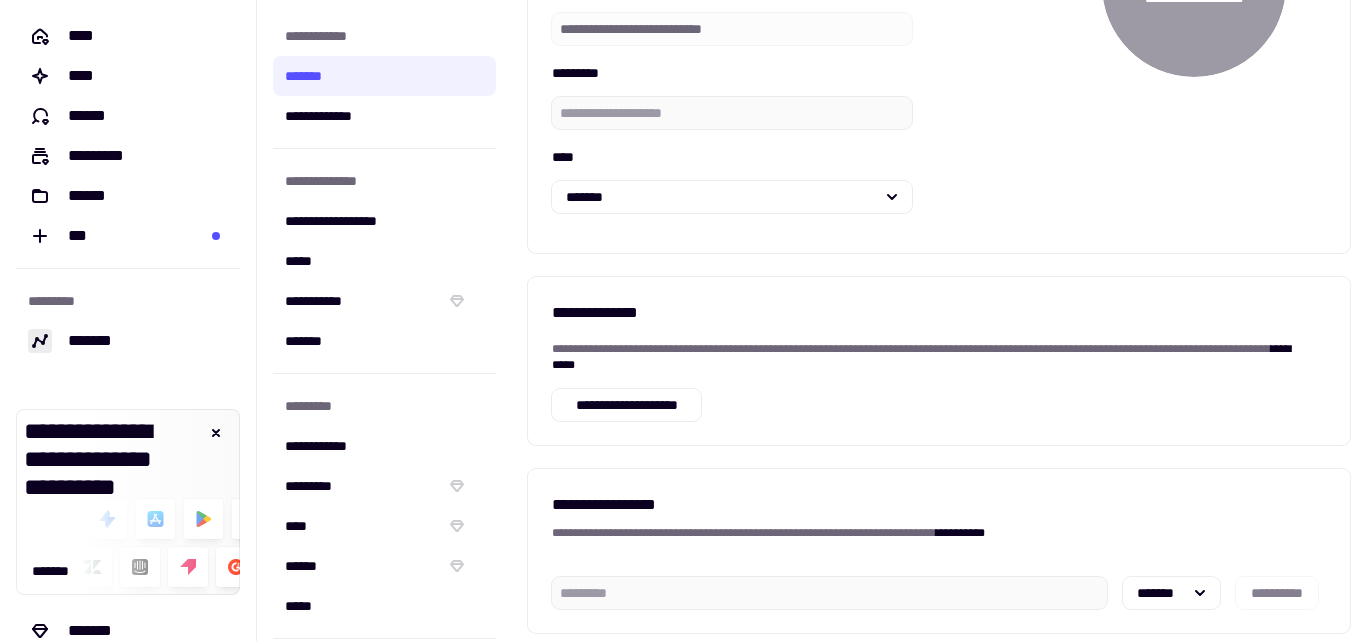 scroll, scrollTop: 223, scrollLeft: 0, axis: vertical 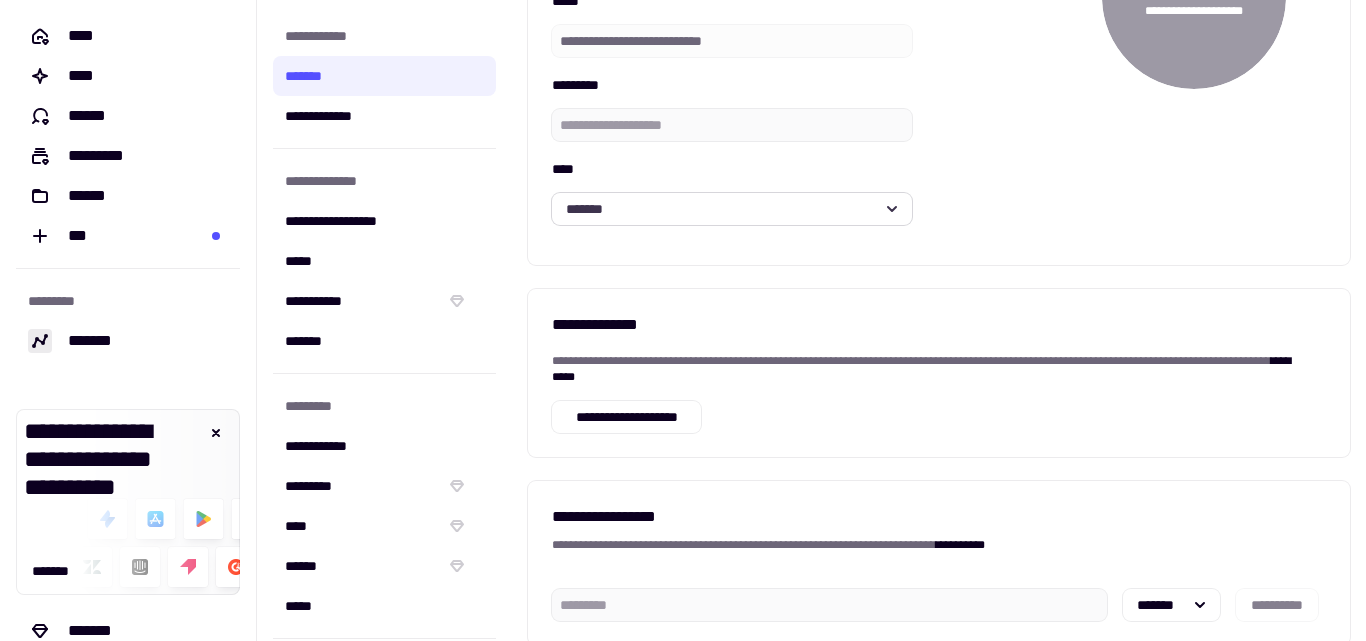 click on "*******" 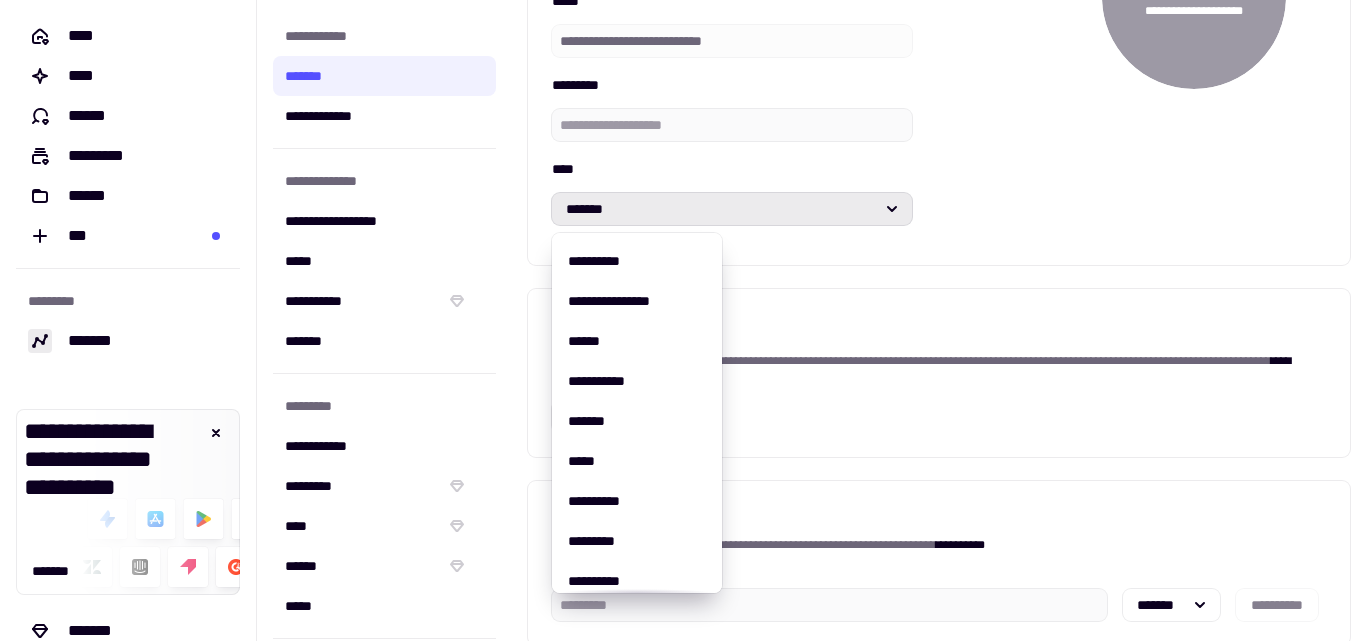 click on "Some text here" at bounding box center [939, 320] 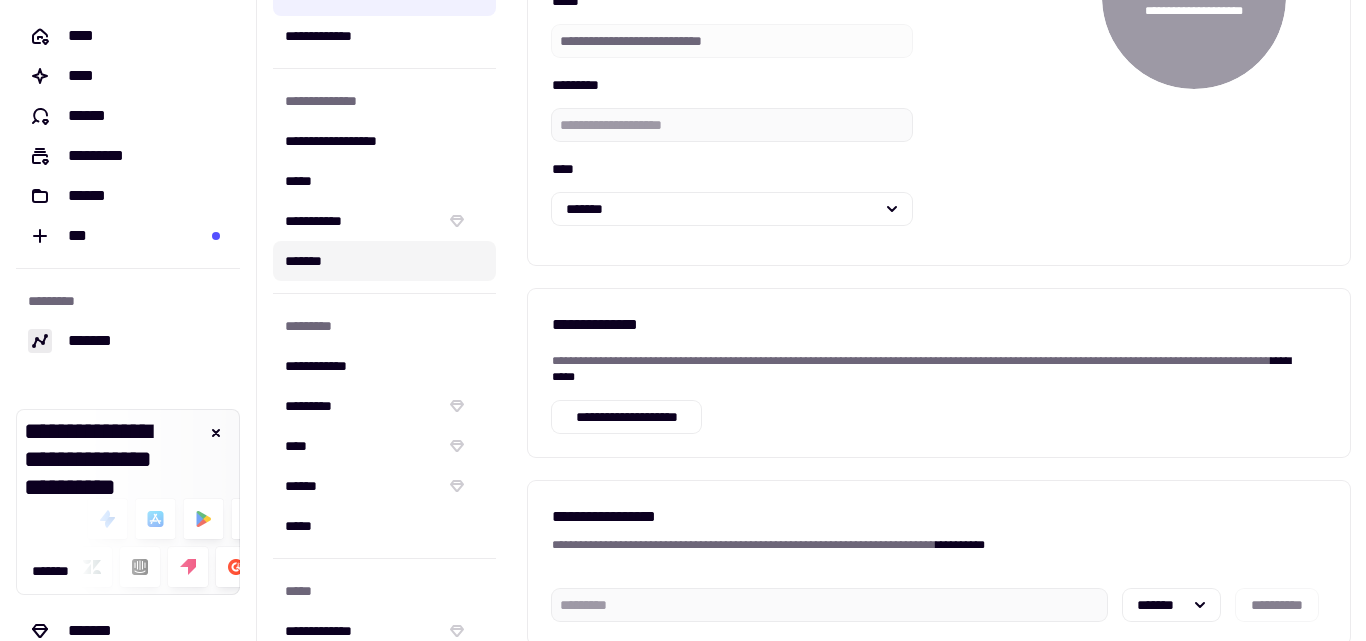 scroll, scrollTop: 0, scrollLeft: 0, axis: both 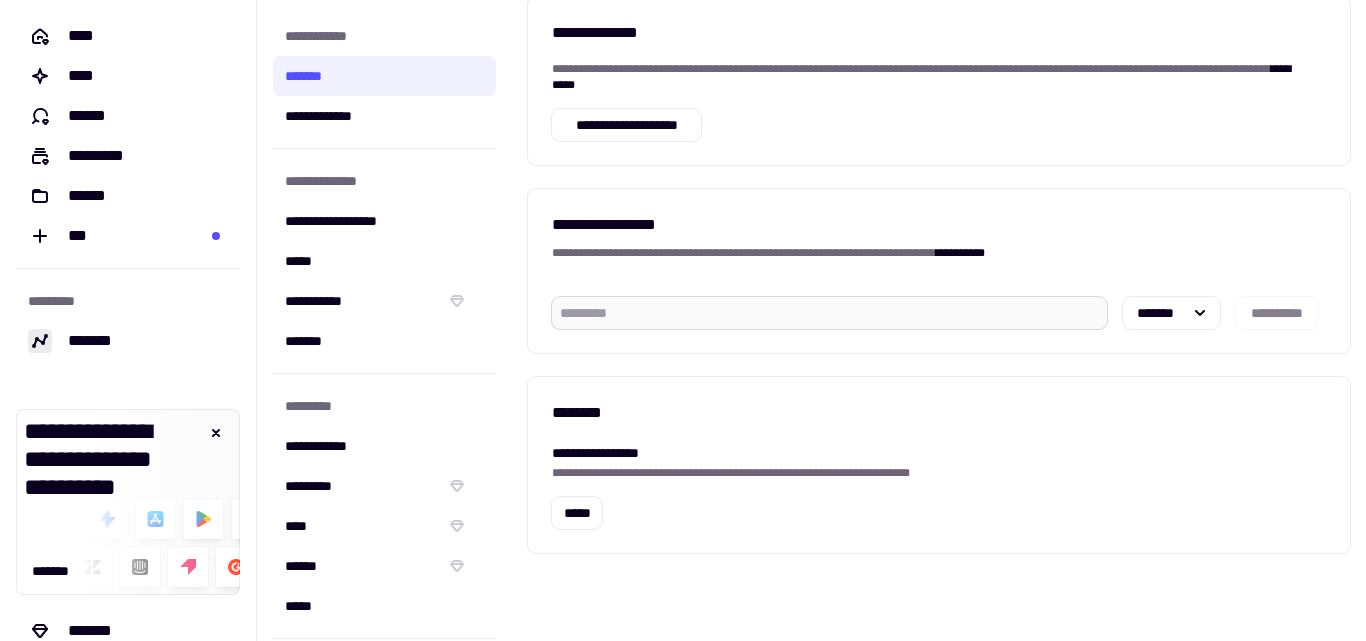 click at bounding box center [829, 313] 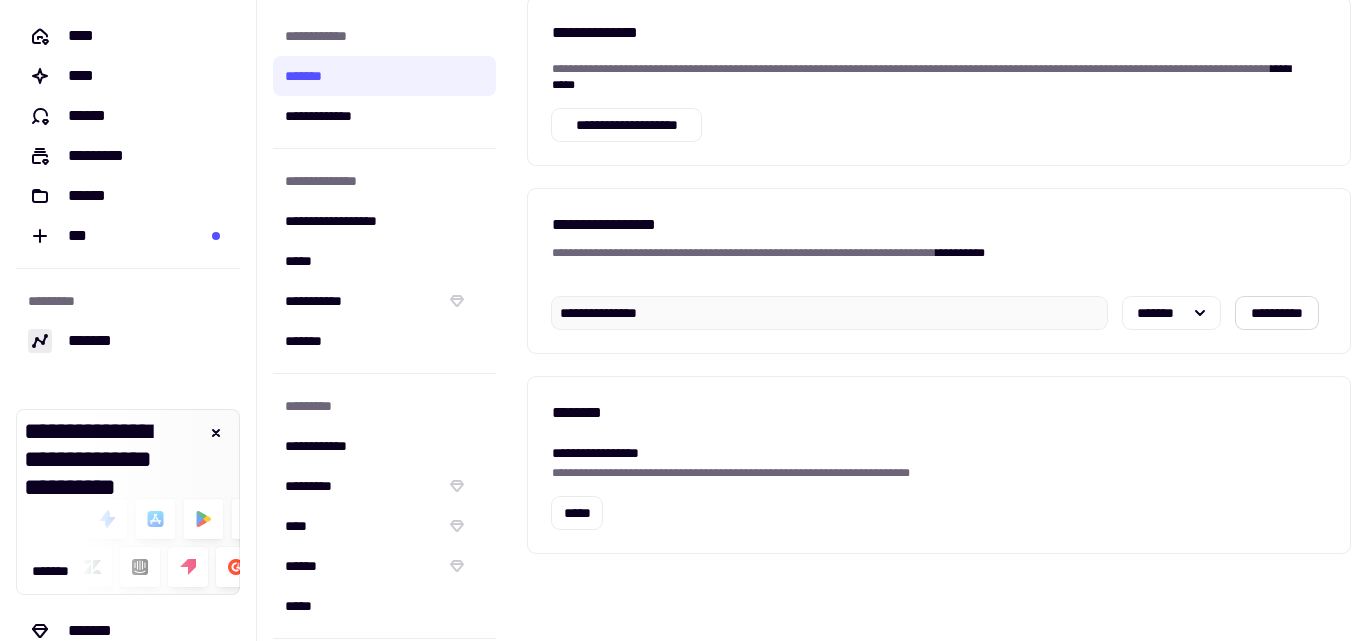 type on "**********" 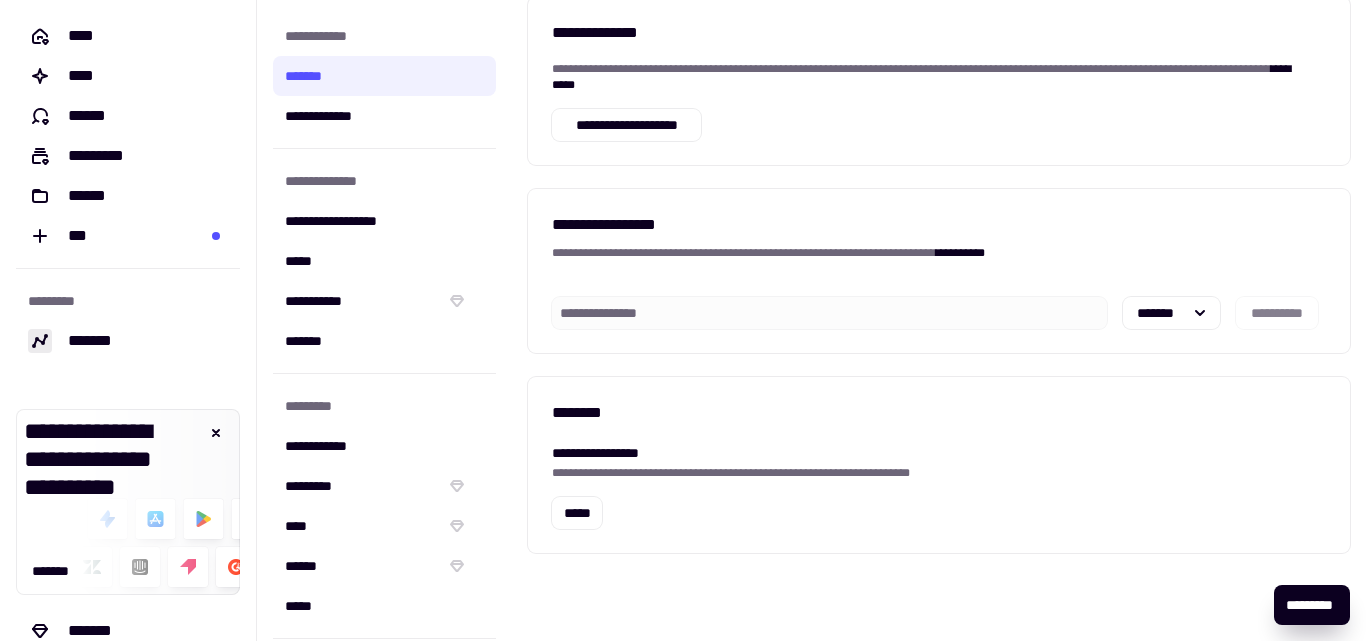 type 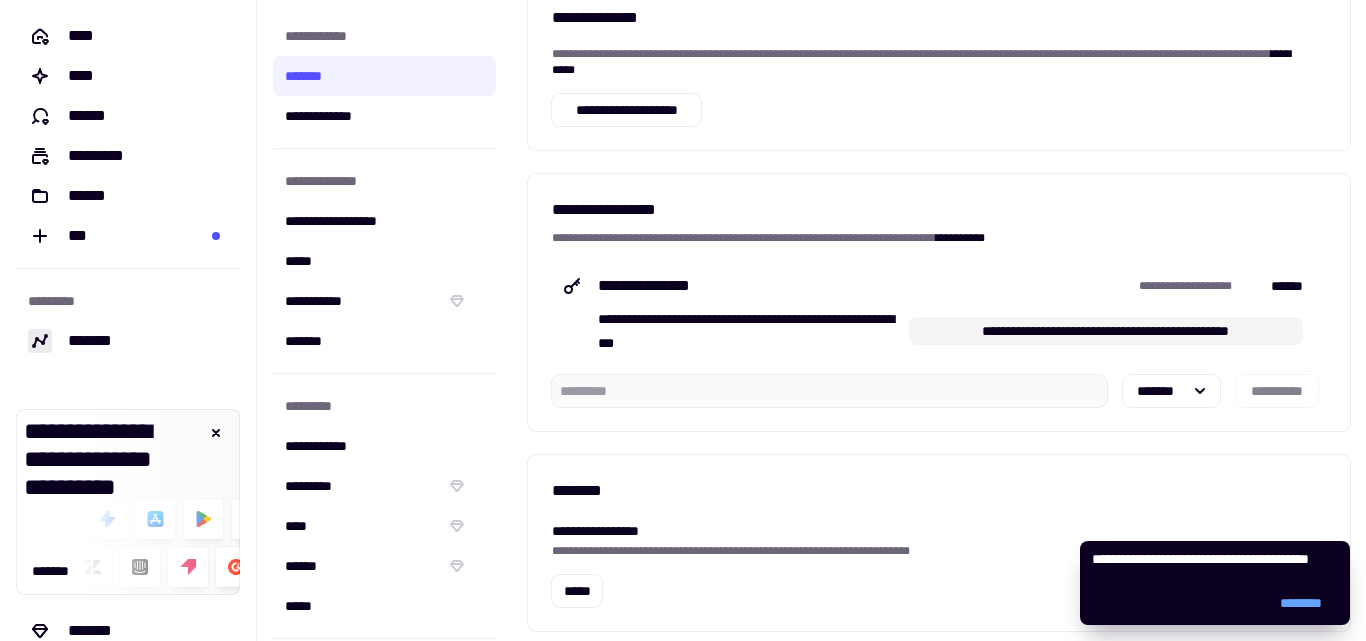 click on "**********" 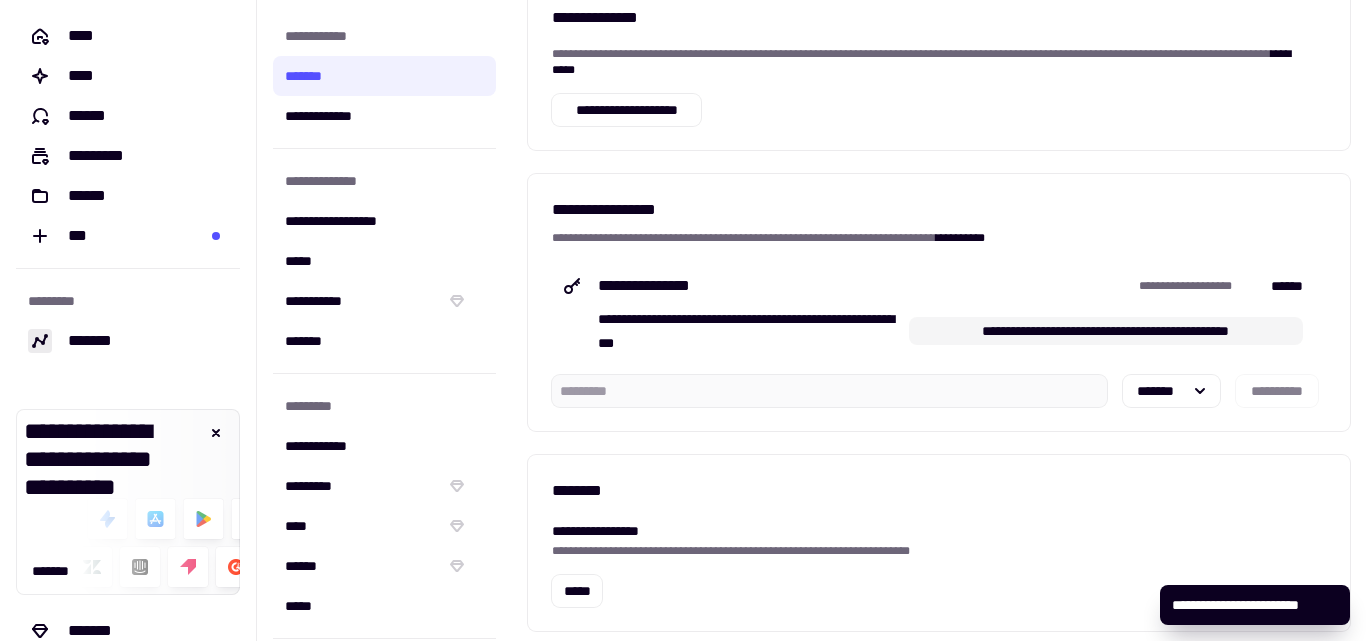 click on "**********" 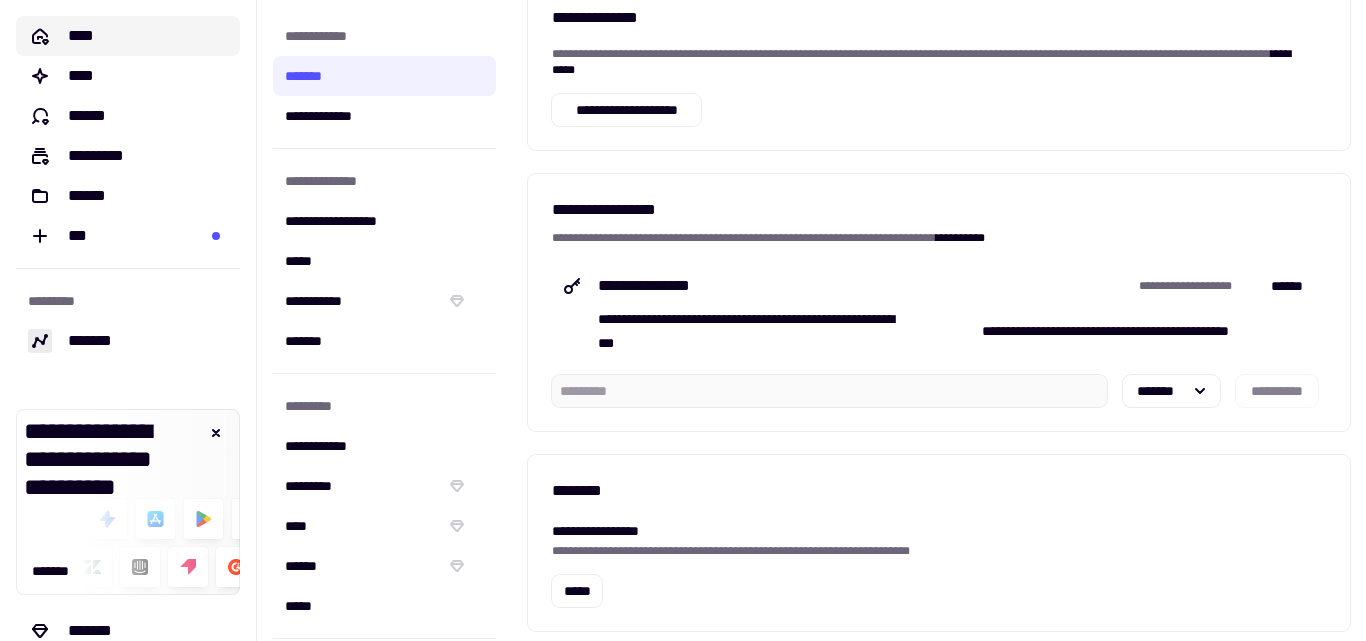 click on "****" 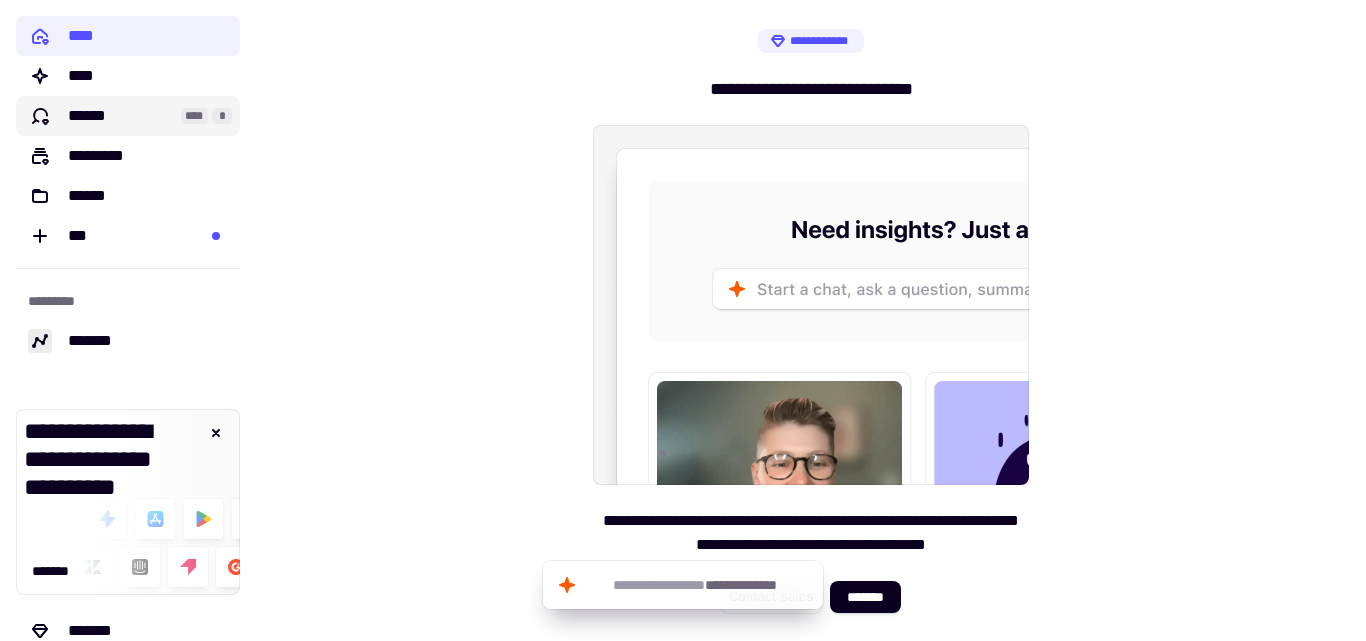click on "****** **** *" 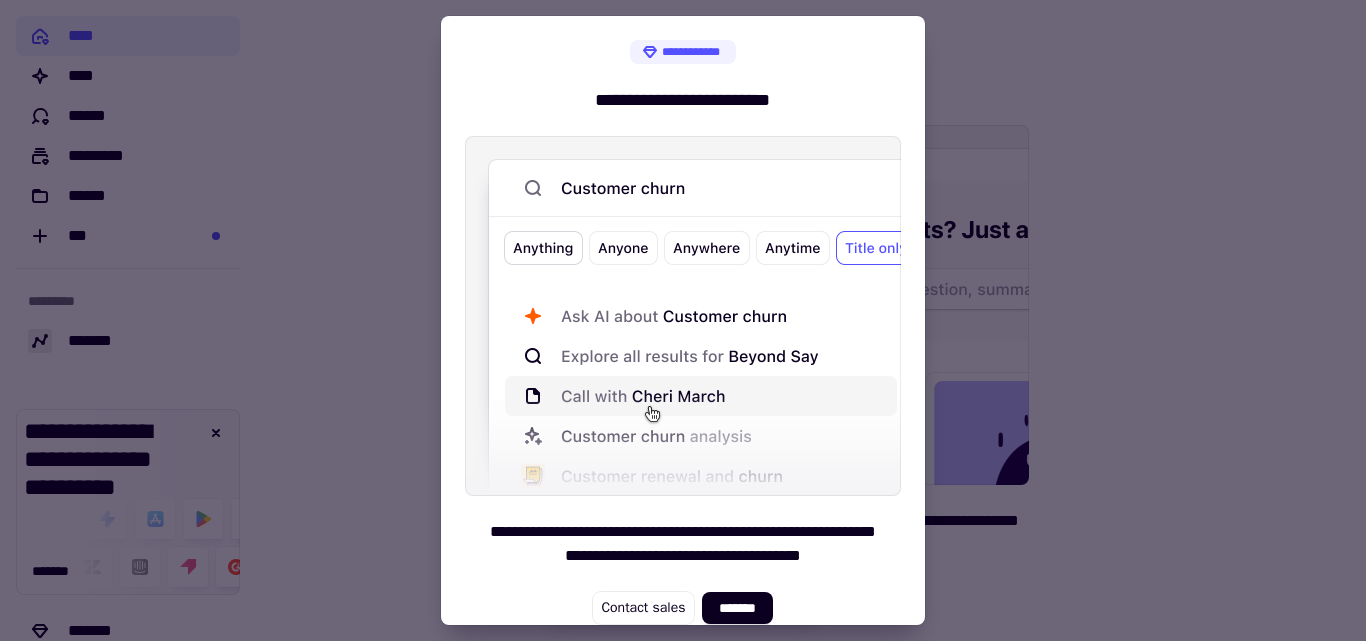 click at bounding box center [683, 320] 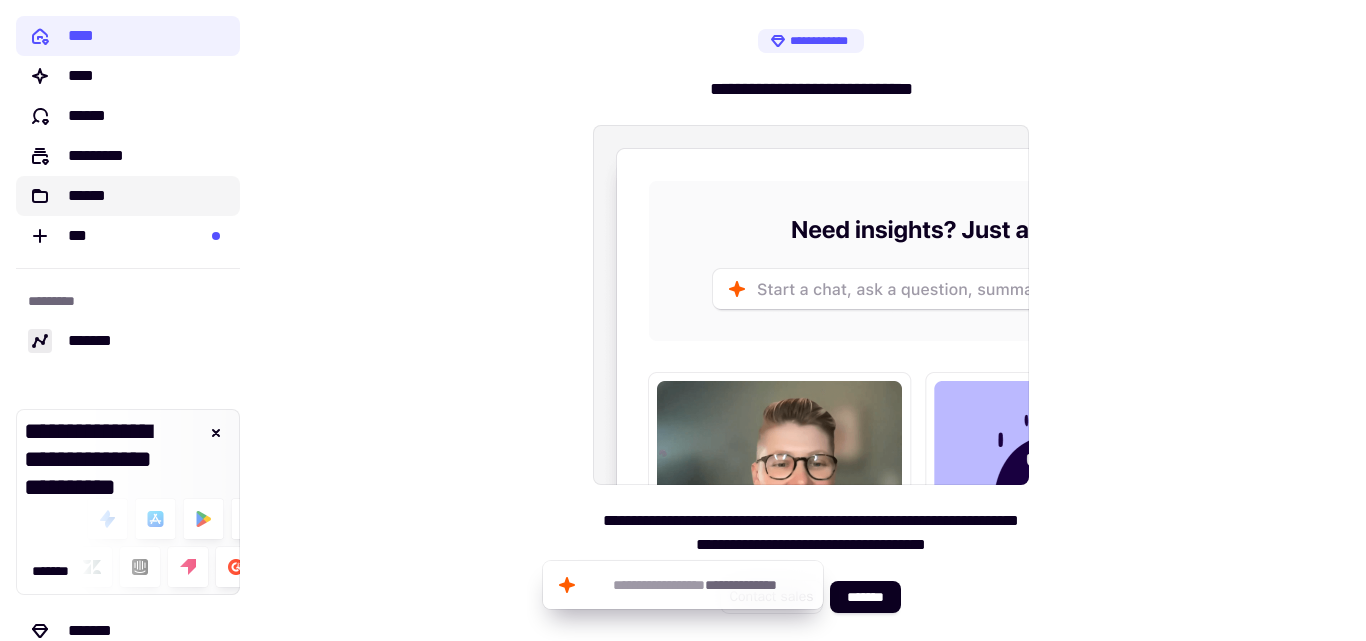 click on "******" 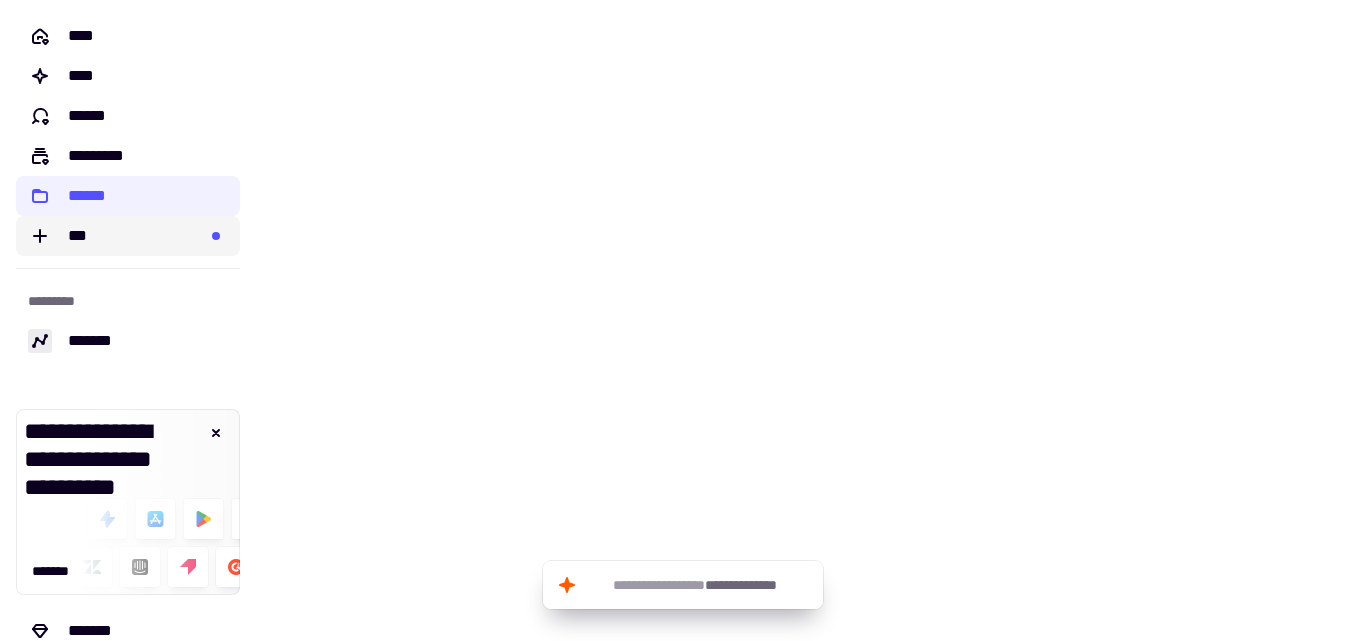 click on "***" 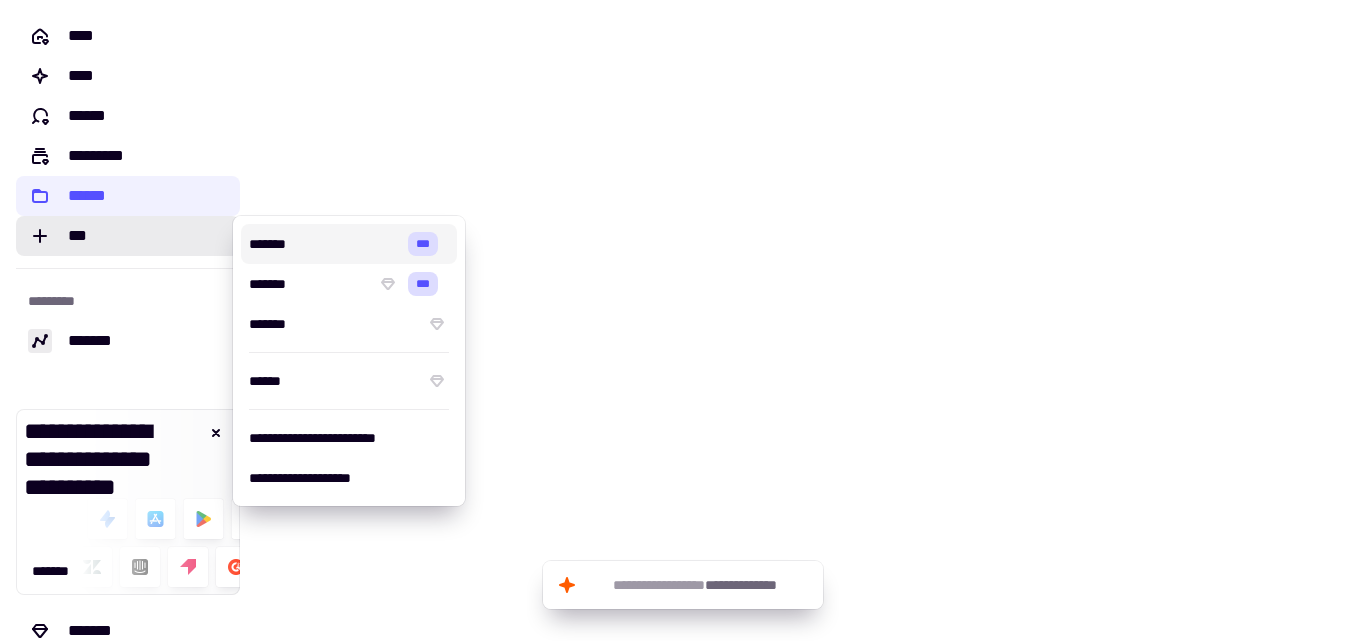 click on "*******" at bounding box center (324, 244) 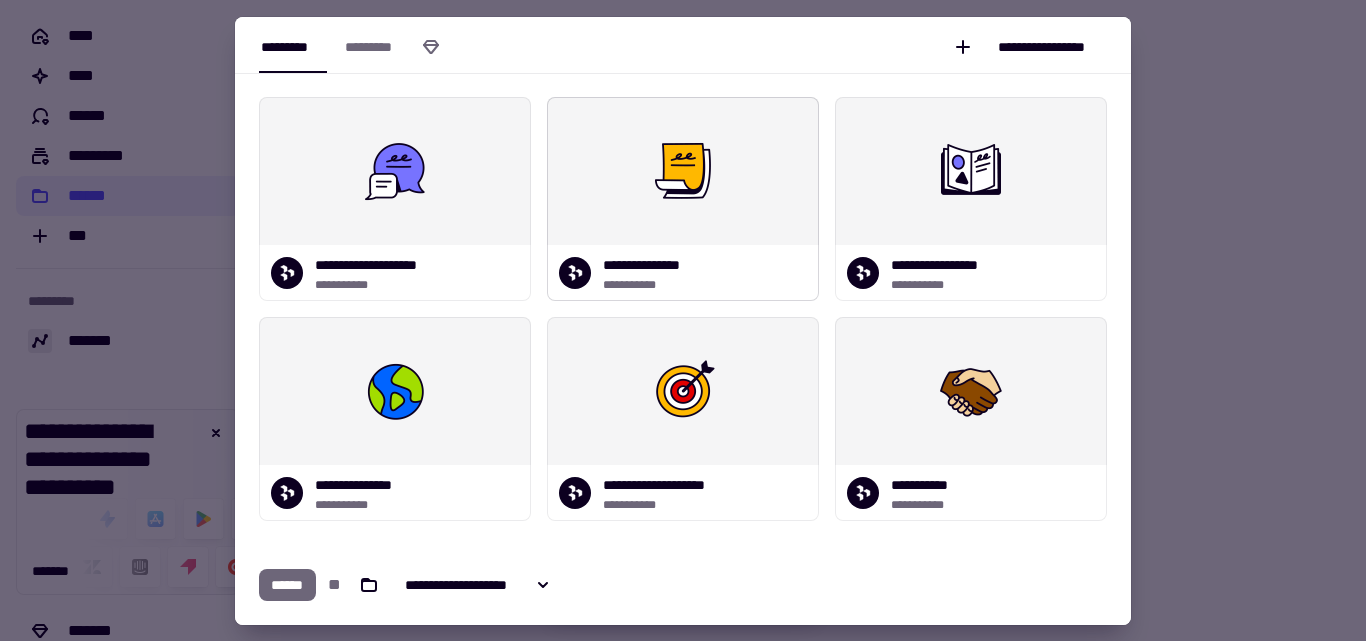 click at bounding box center [683, 171] 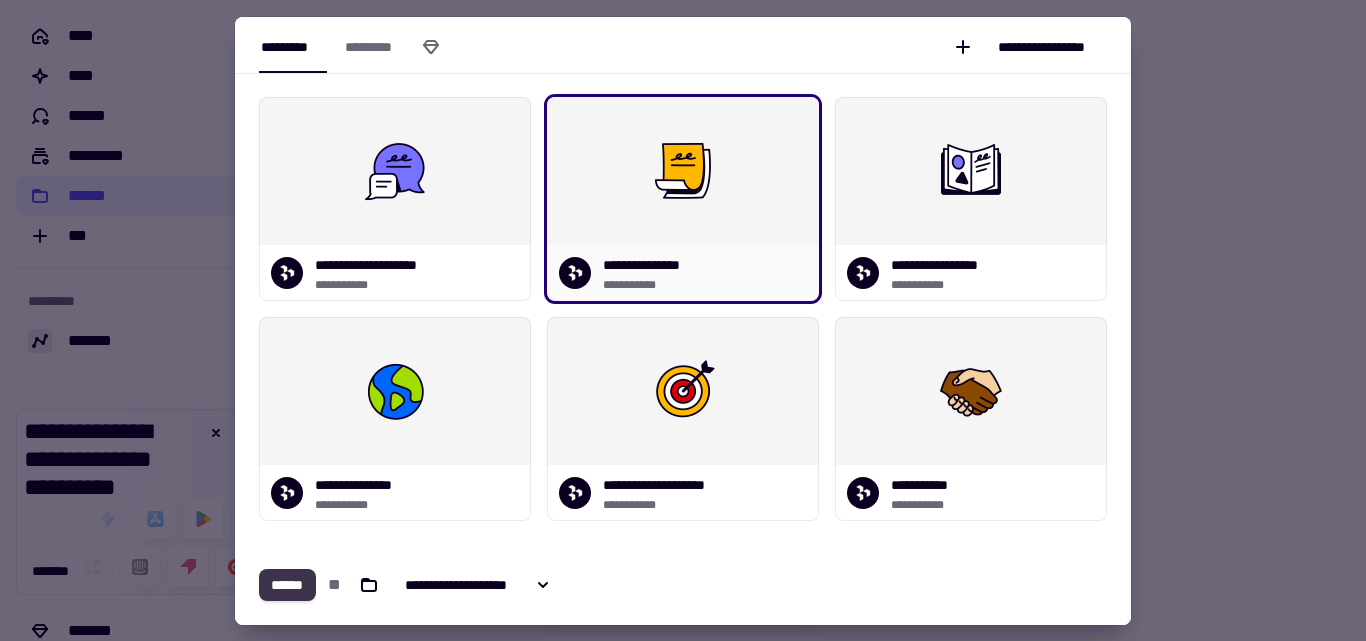 click on "******" 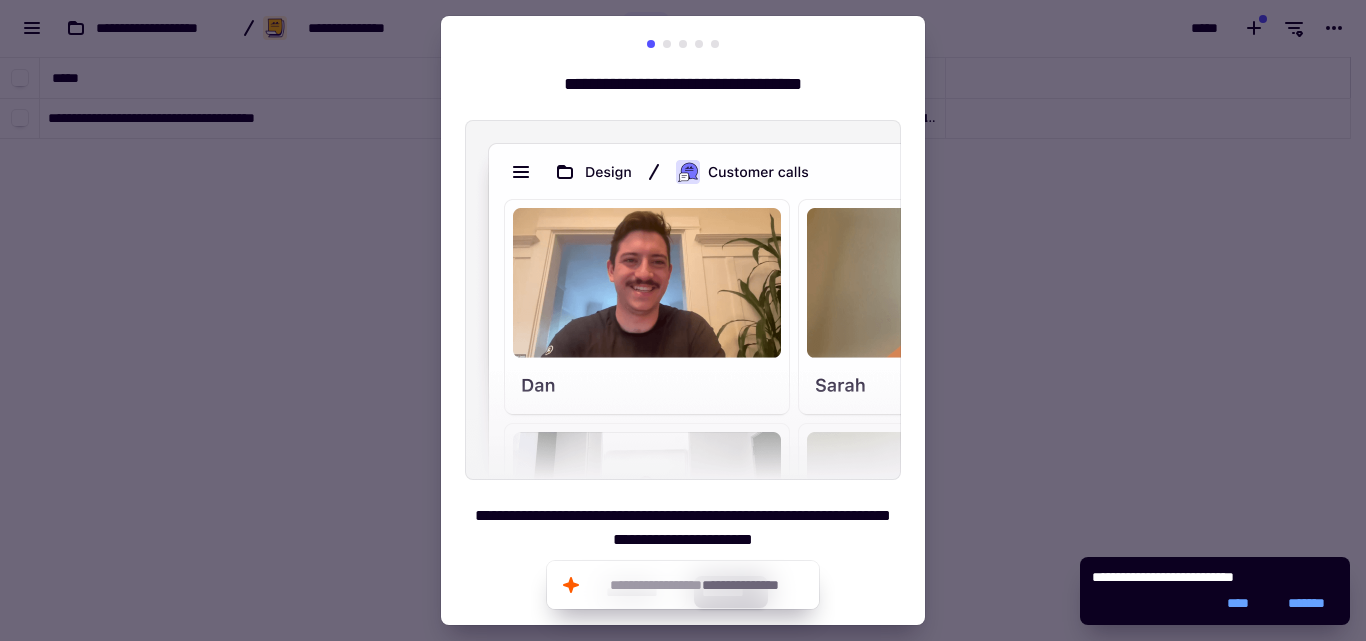 scroll, scrollTop: 16, scrollLeft: 16, axis: both 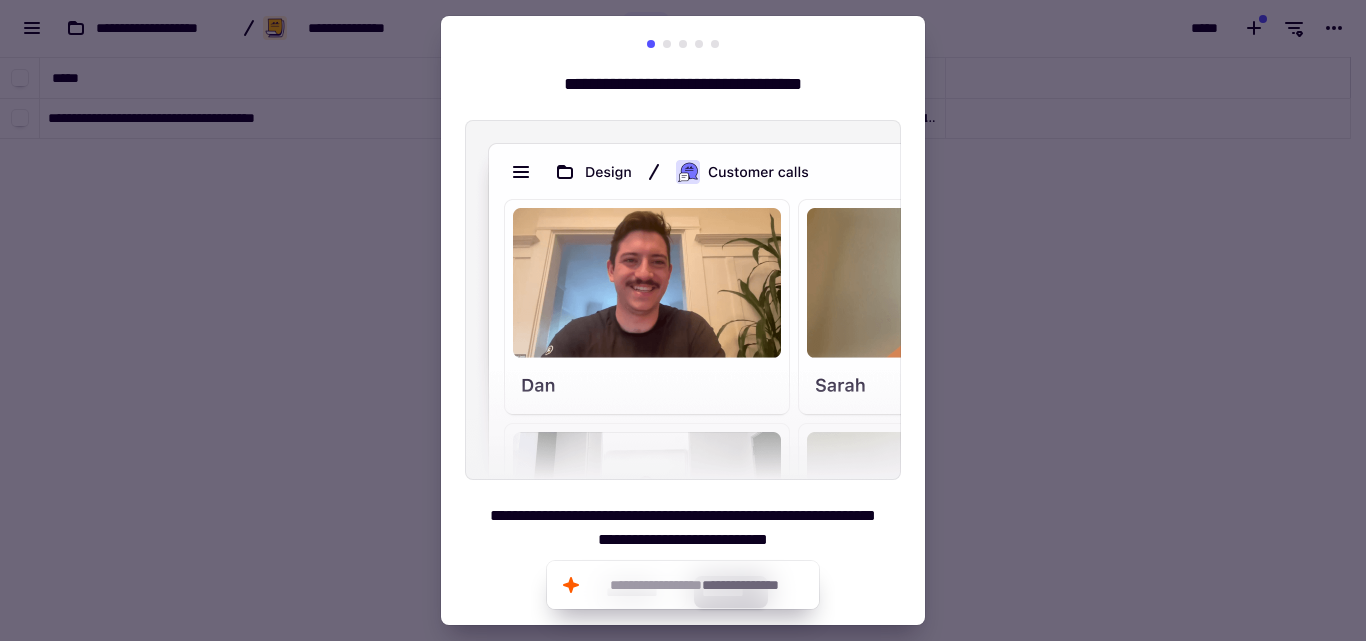 click at bounding box center [683, 320] 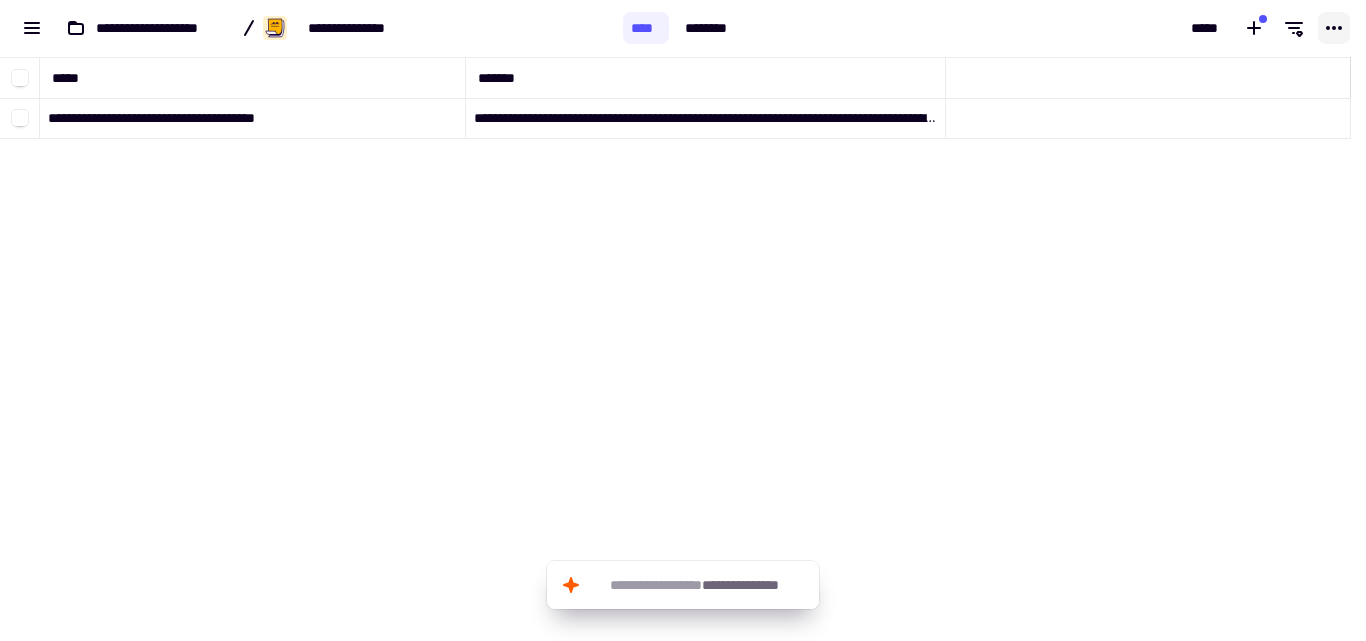 click 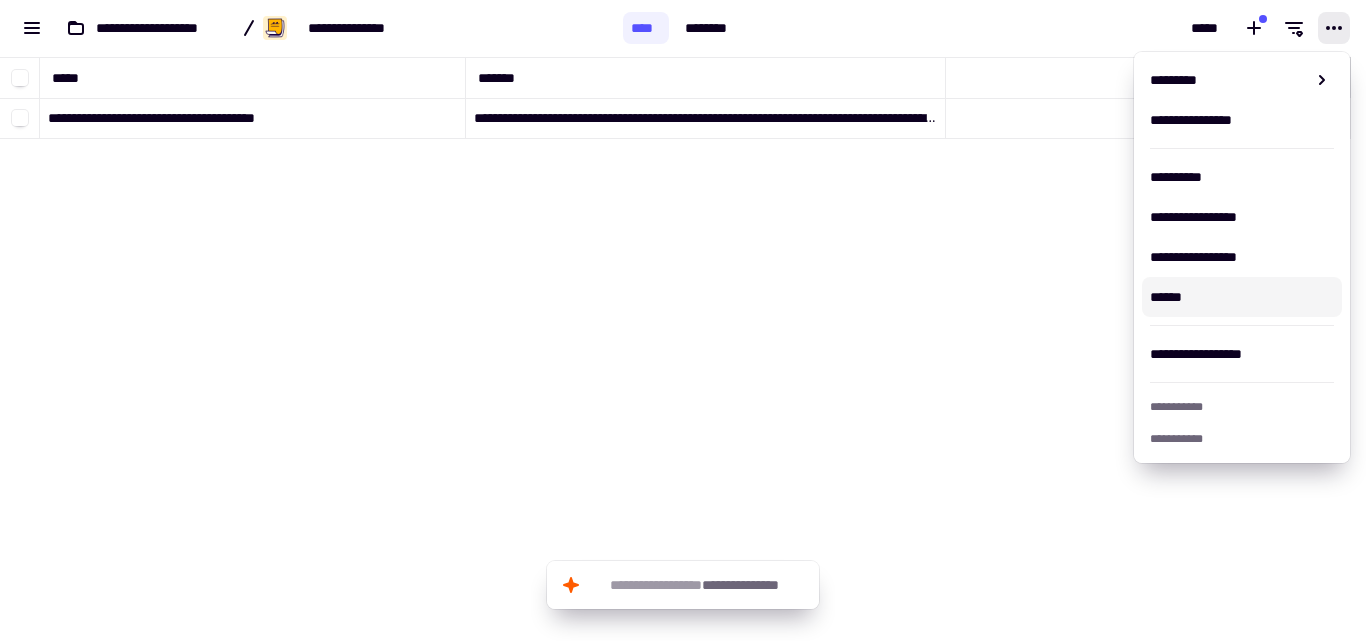 click on "**********" 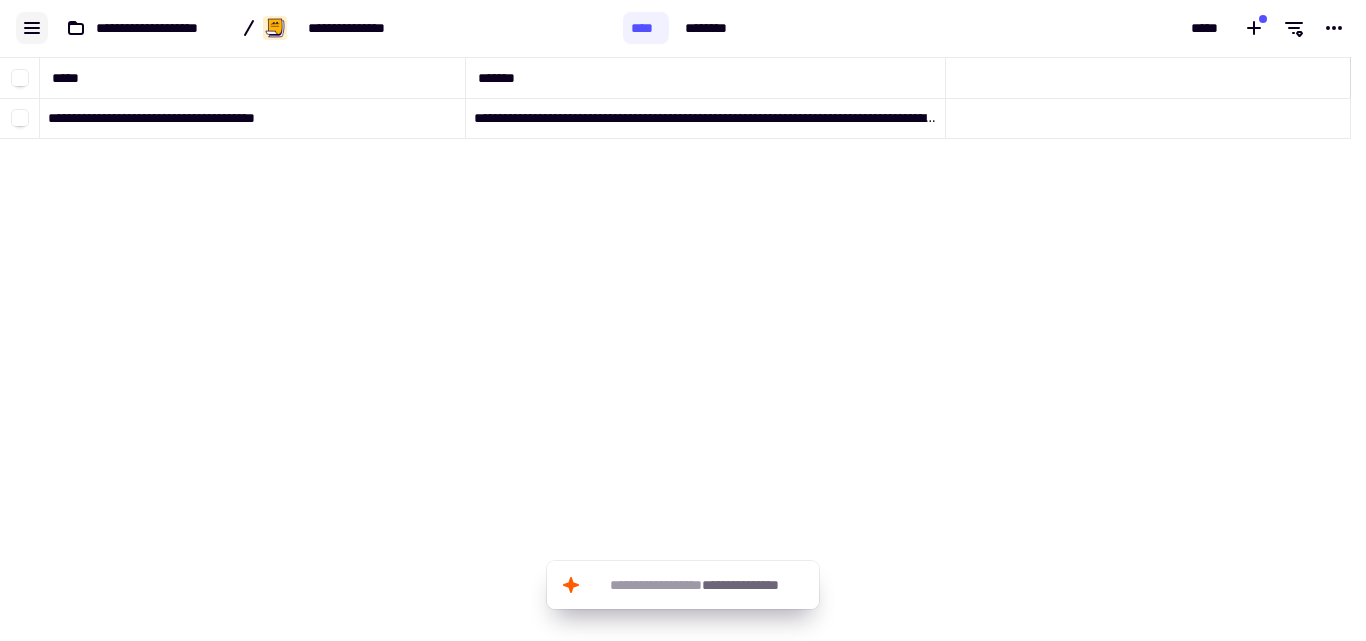 click 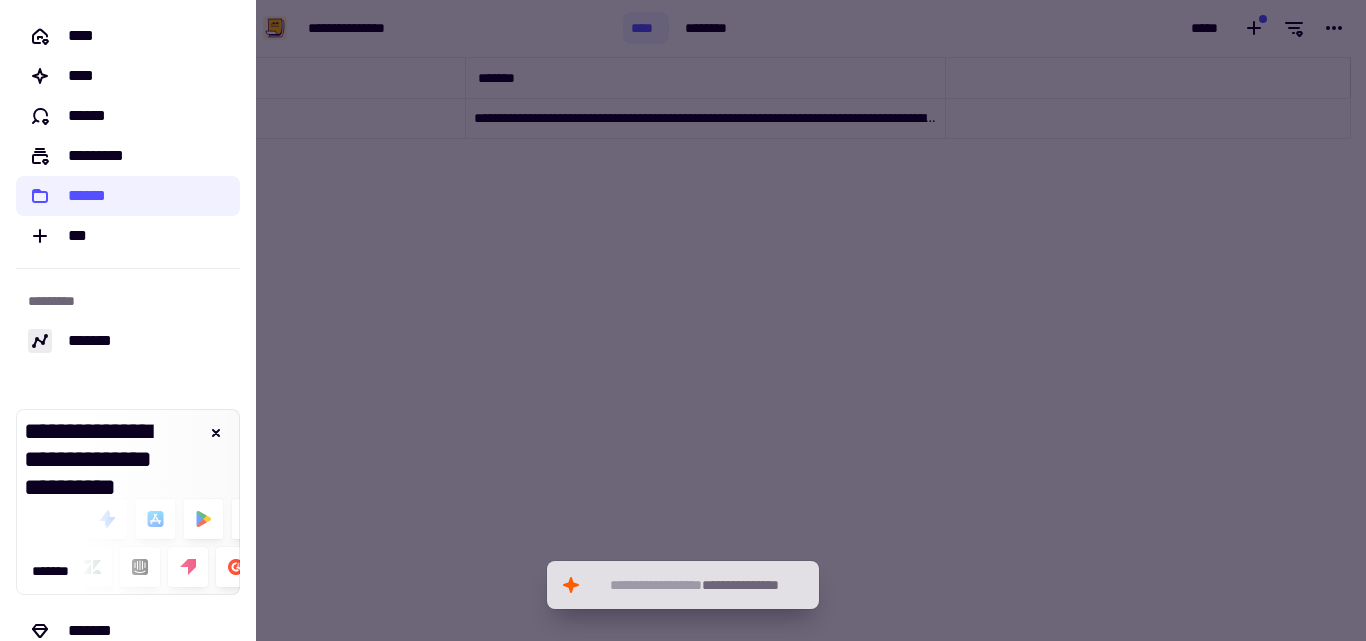 click at bounding box center (683, 320) 